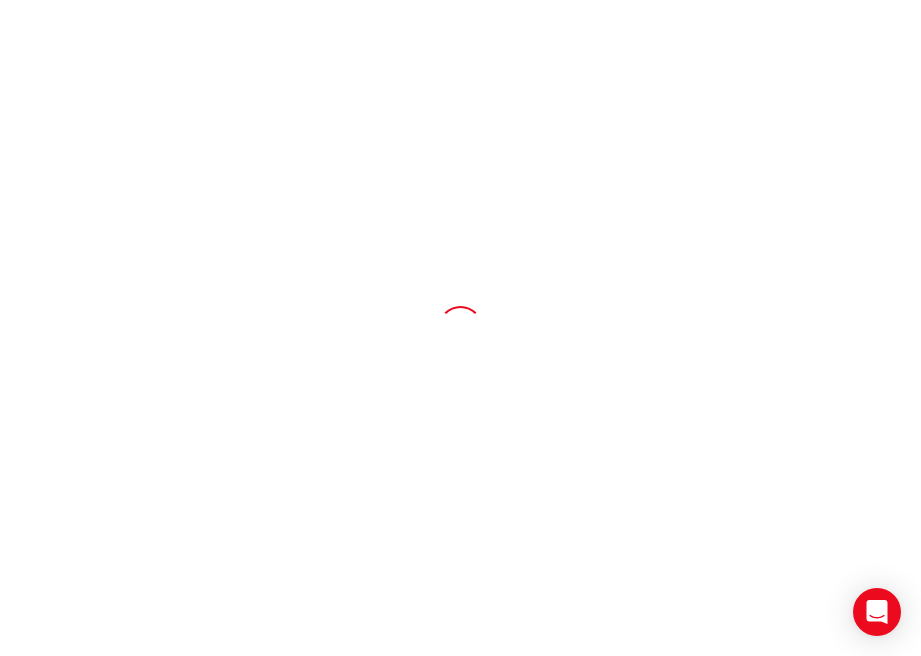 scroll, scrollTop: 0, scrollLeft: 0, axis: both 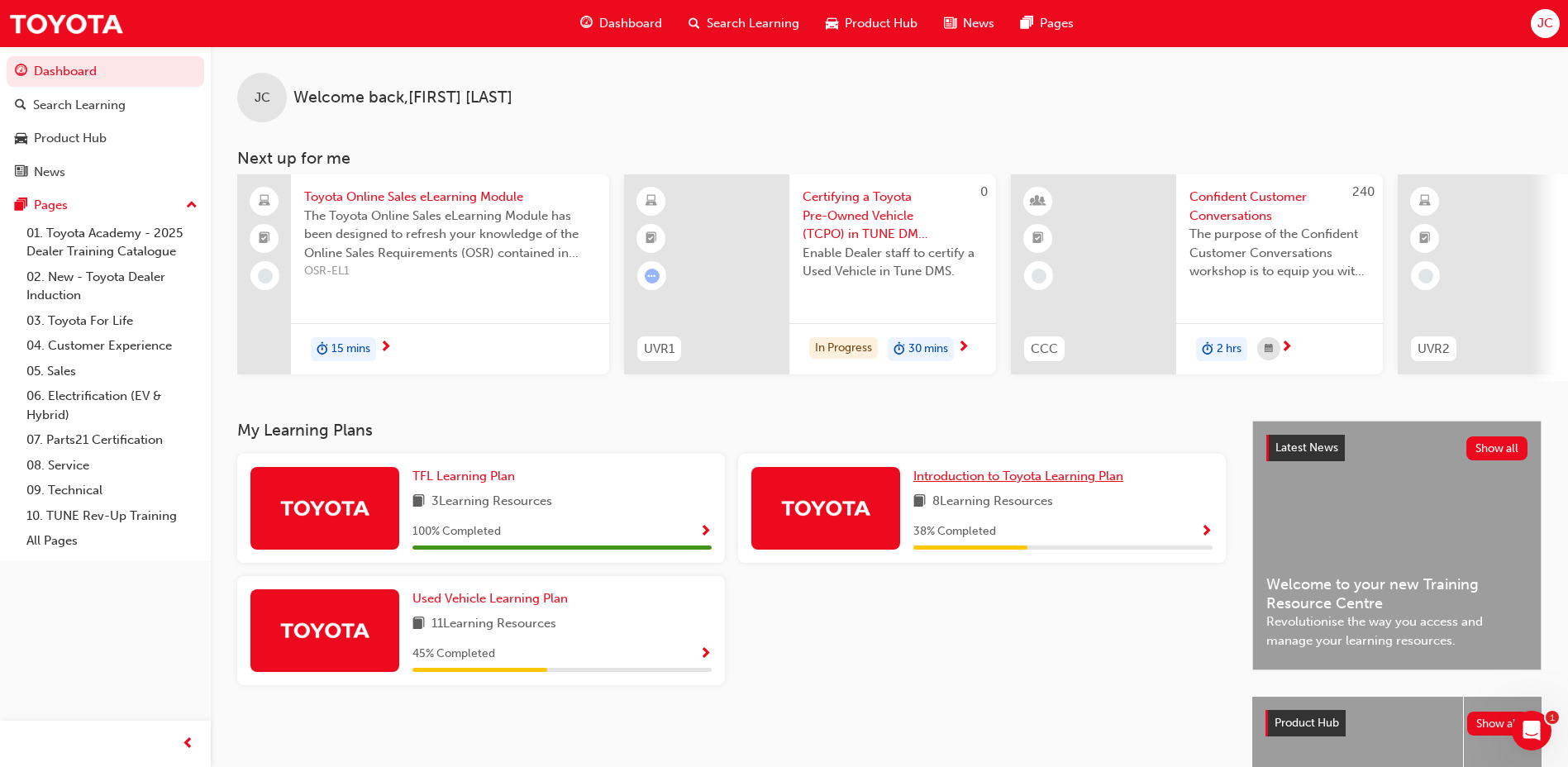 click on "Introduction to Toyota Learning Plan" at bounding box center (1018, 476) 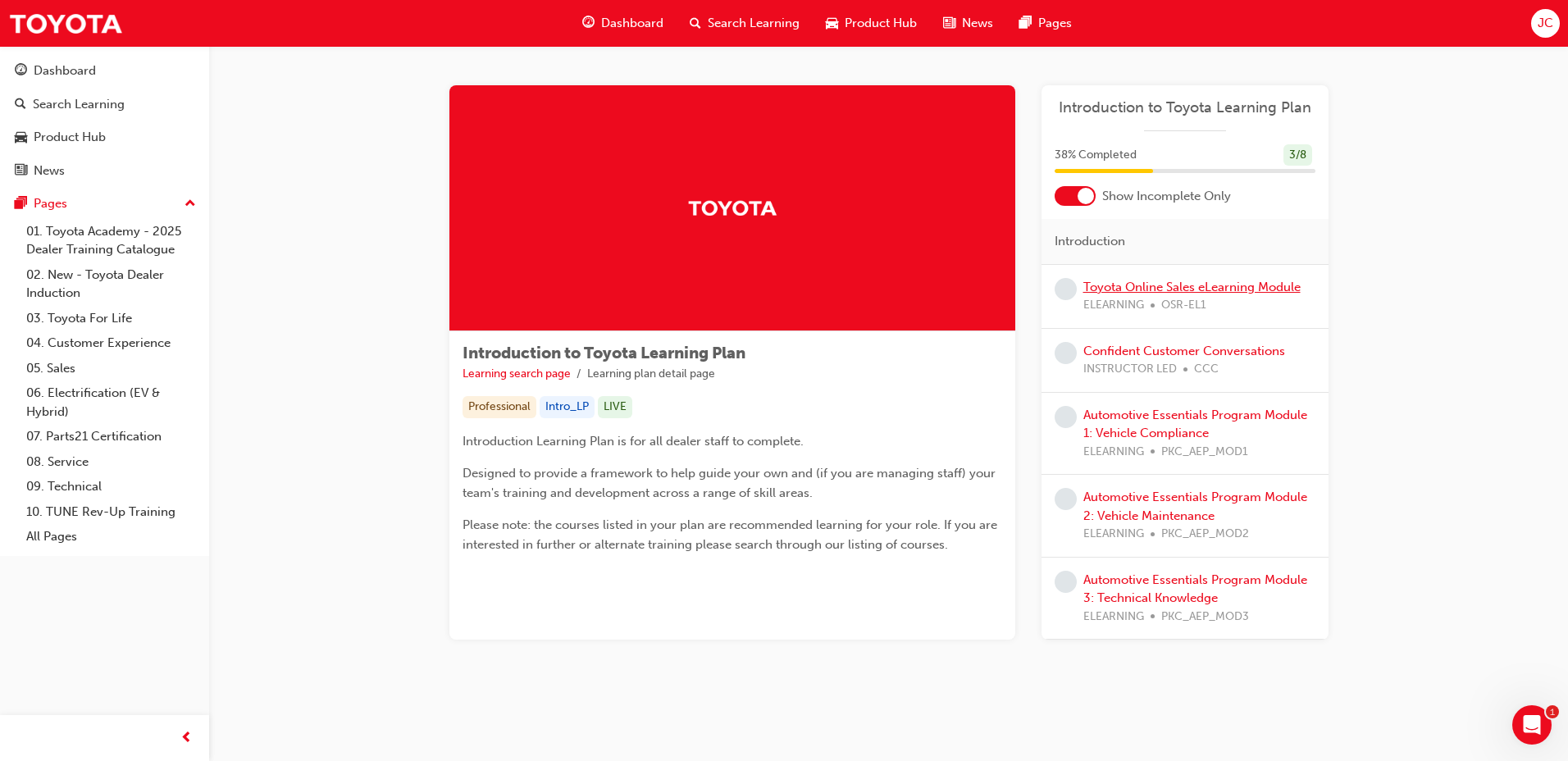 click on "Toyota Online Sales eLearning Module" at bounding box center (1192, 287) 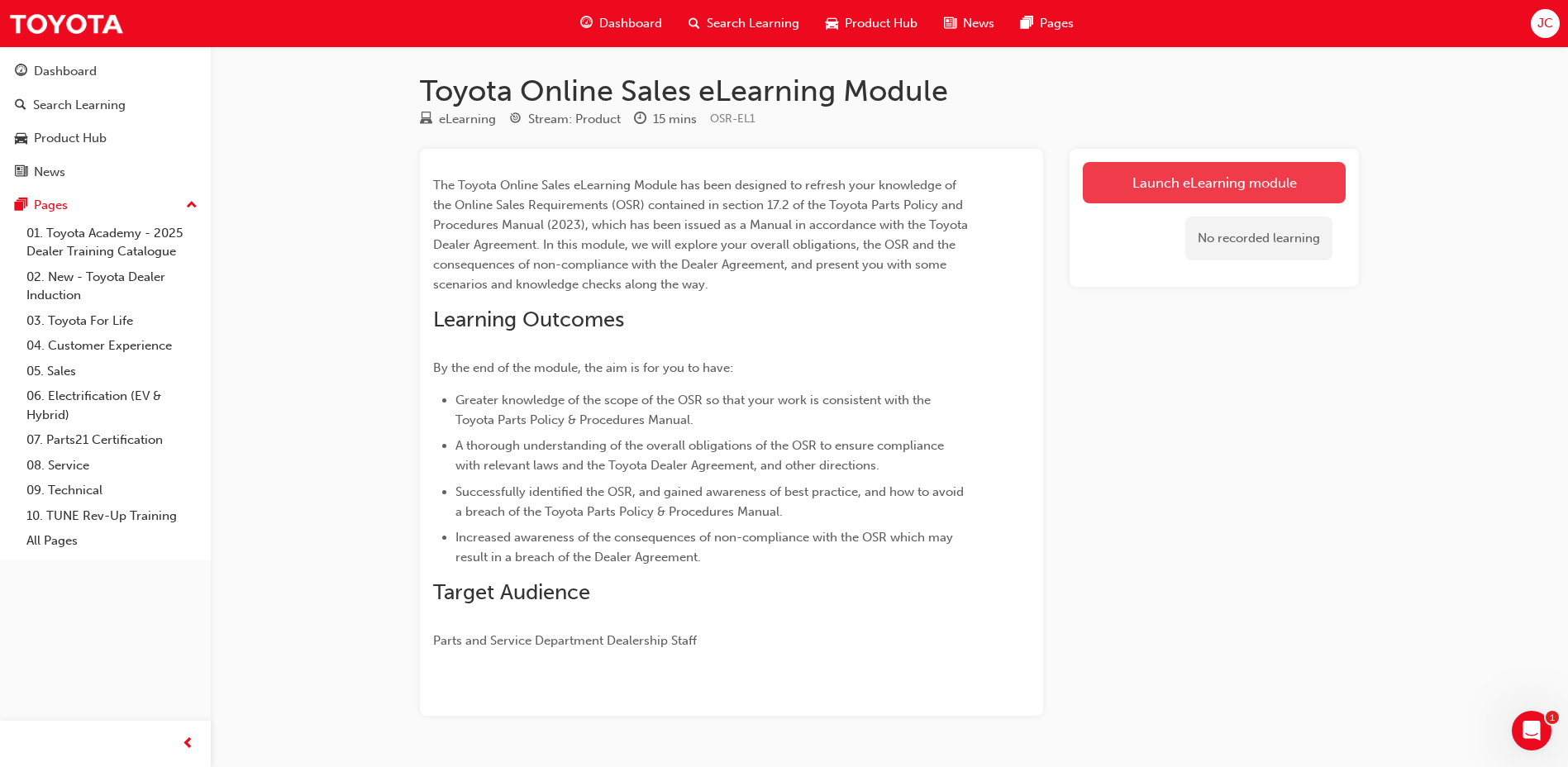 click on "Launch eLearning module" at bounding box center (1214, 183) 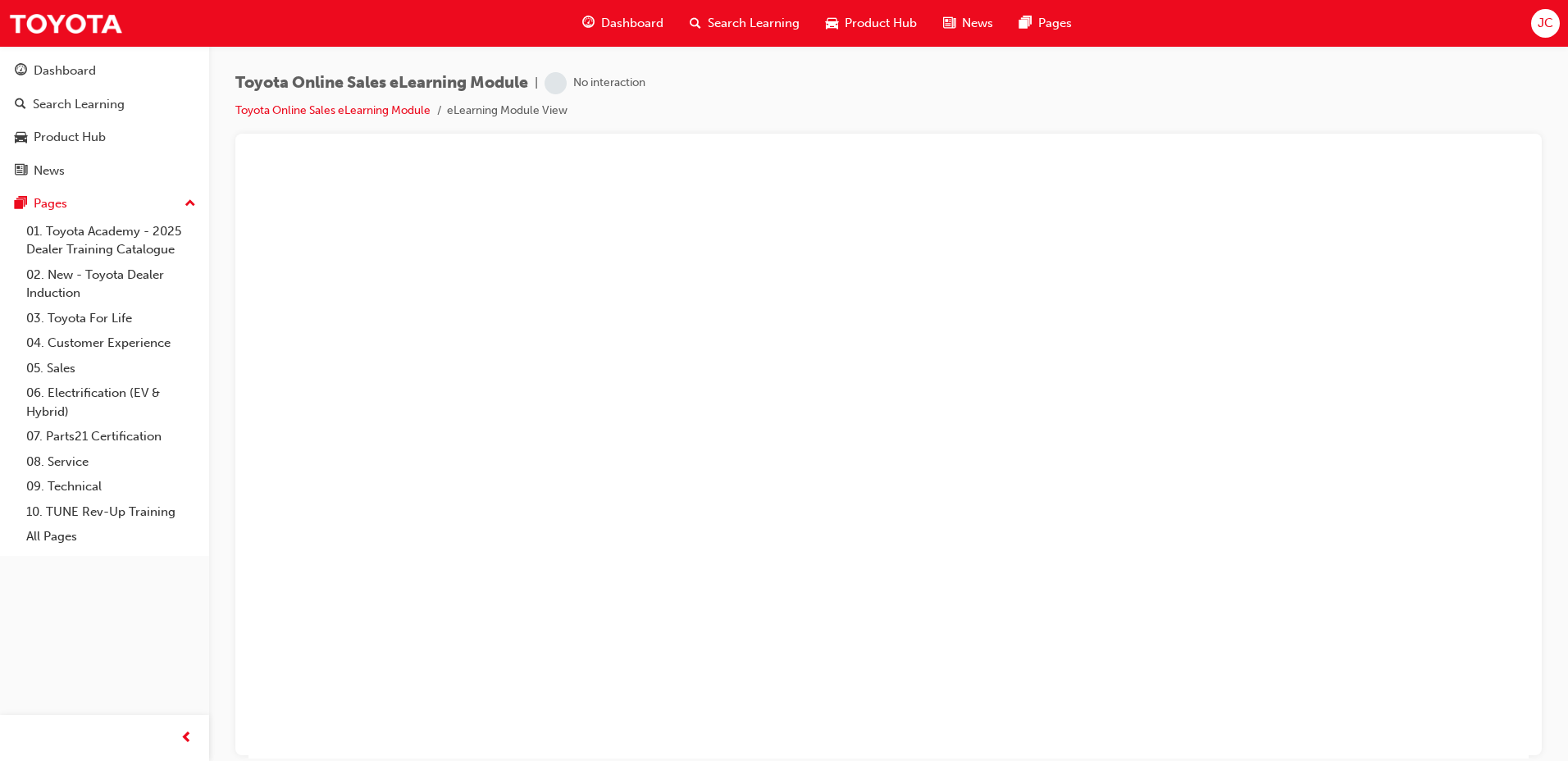 scroll, scrollTop: 0, scrollLeft: 0, axis: both 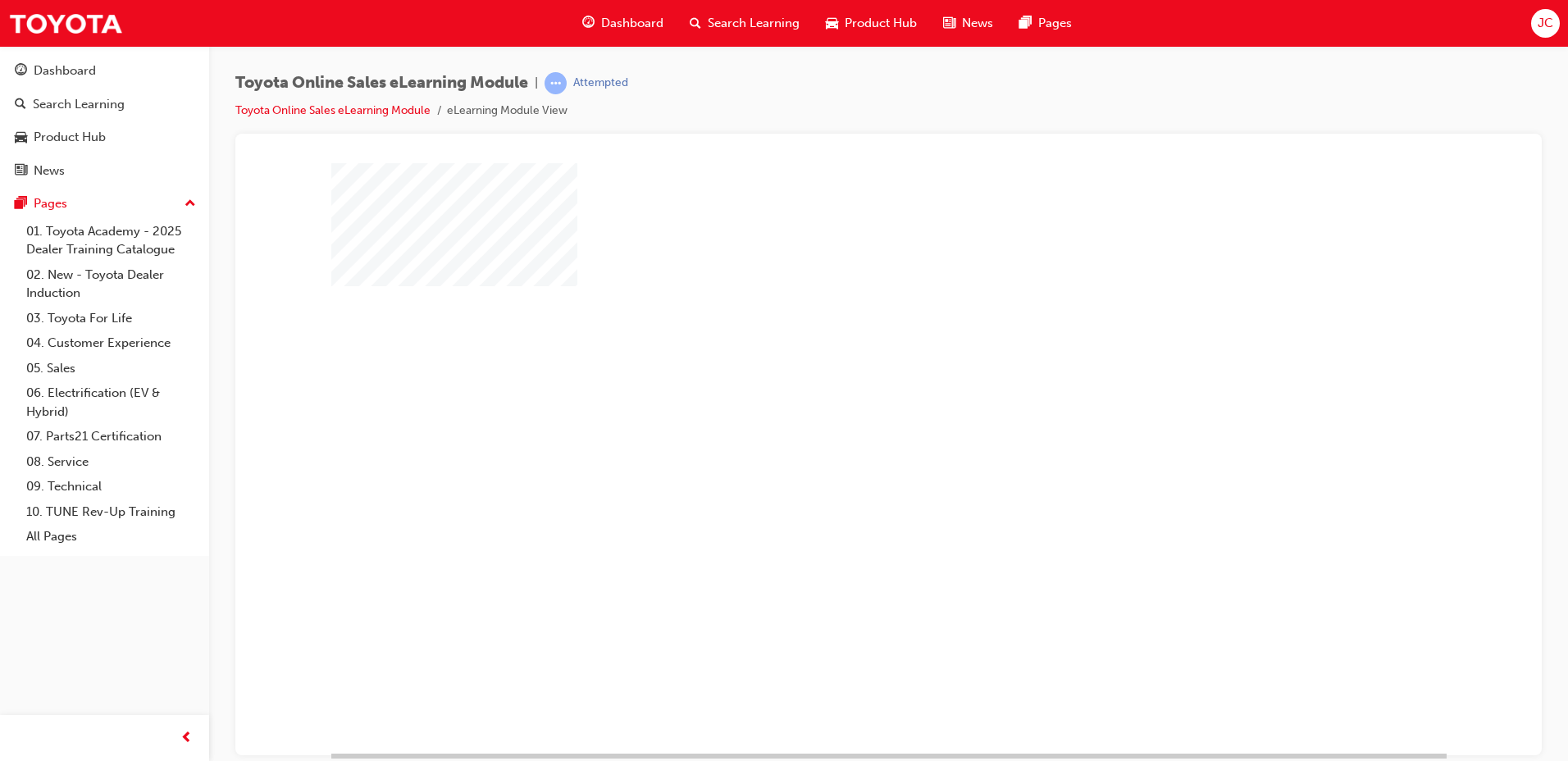 click at bounding box center (841, 410) 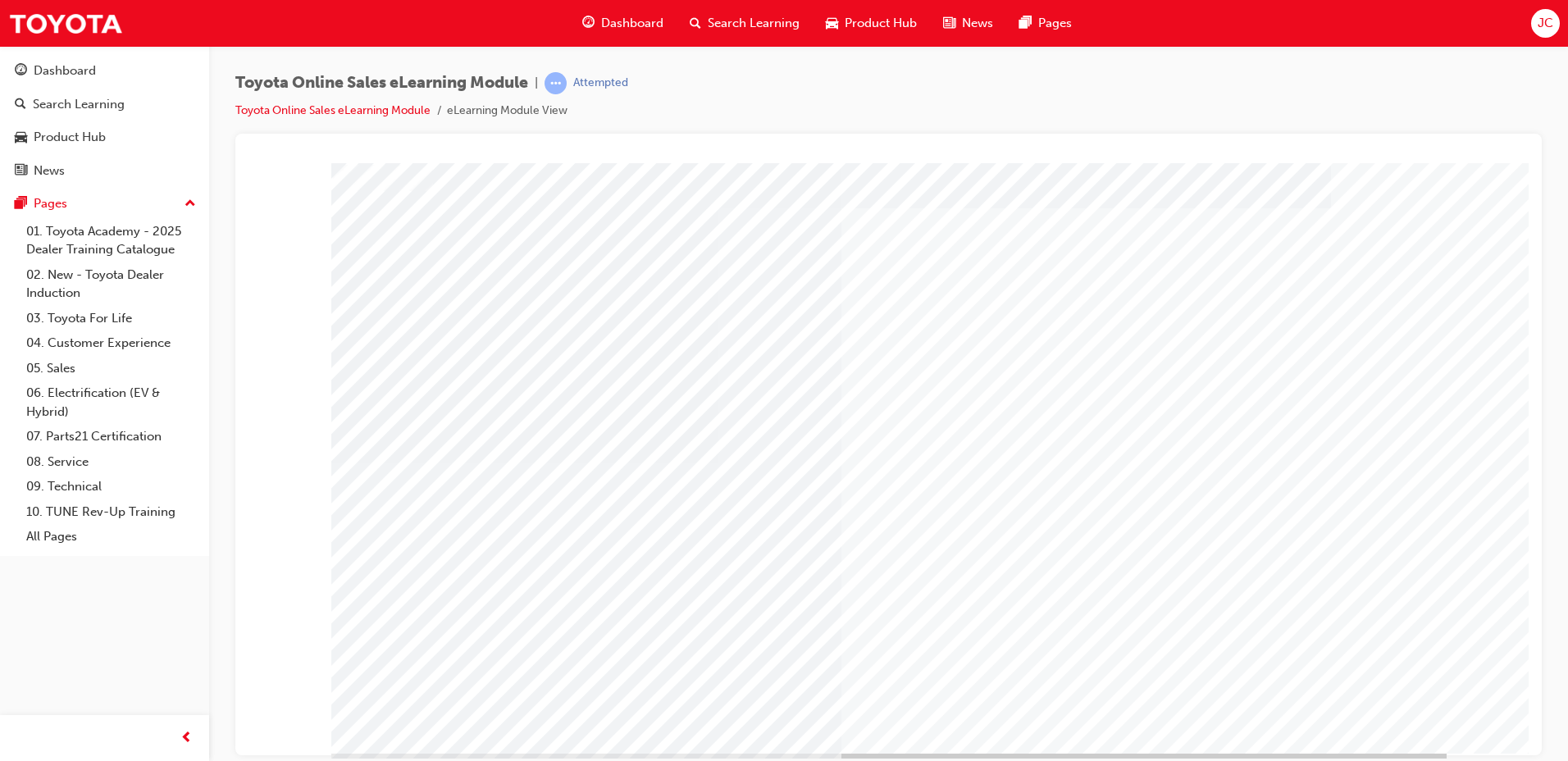 click at bounding box center (383, 2810) 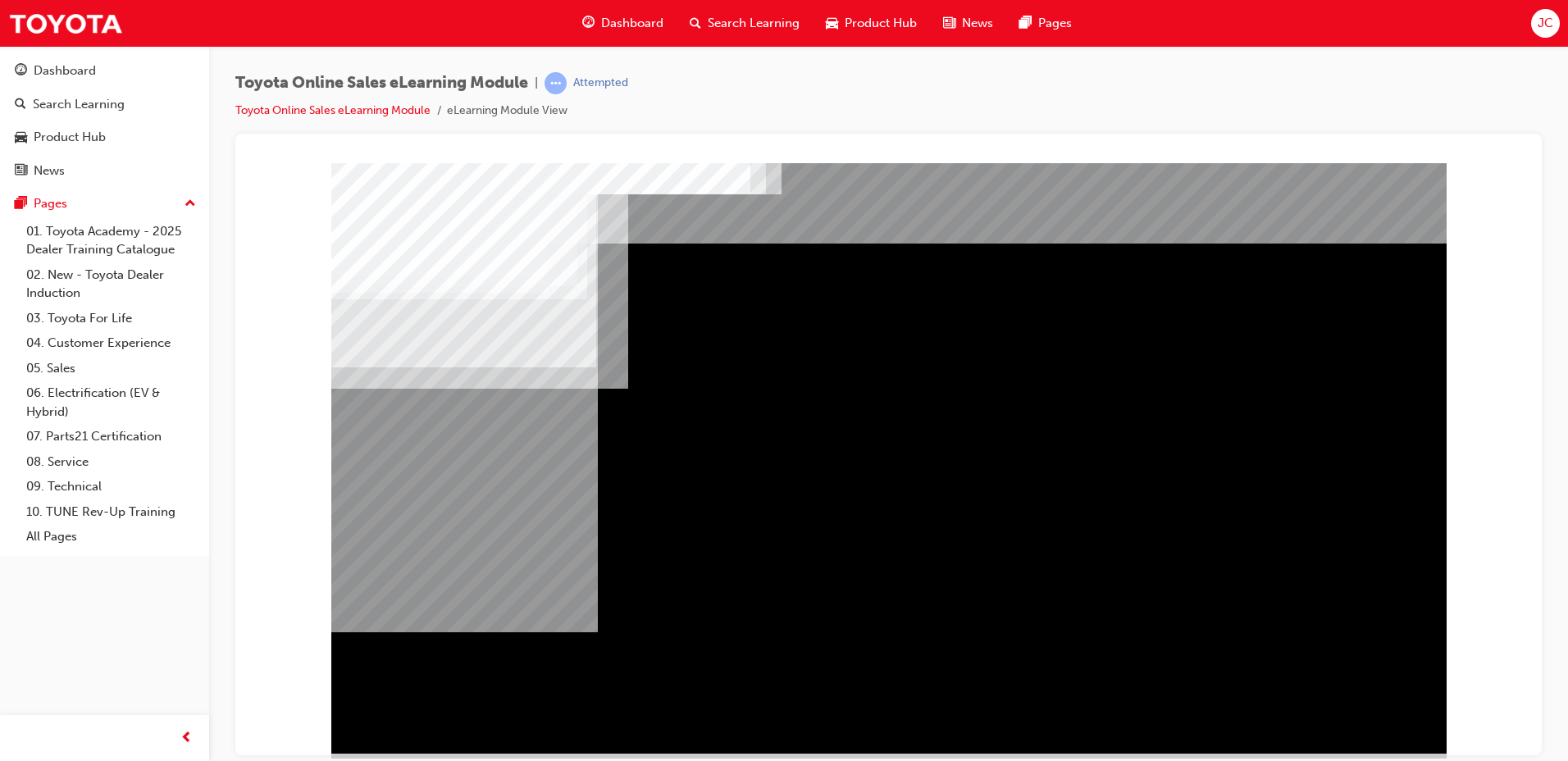 click at bounding box center [383, 2147] 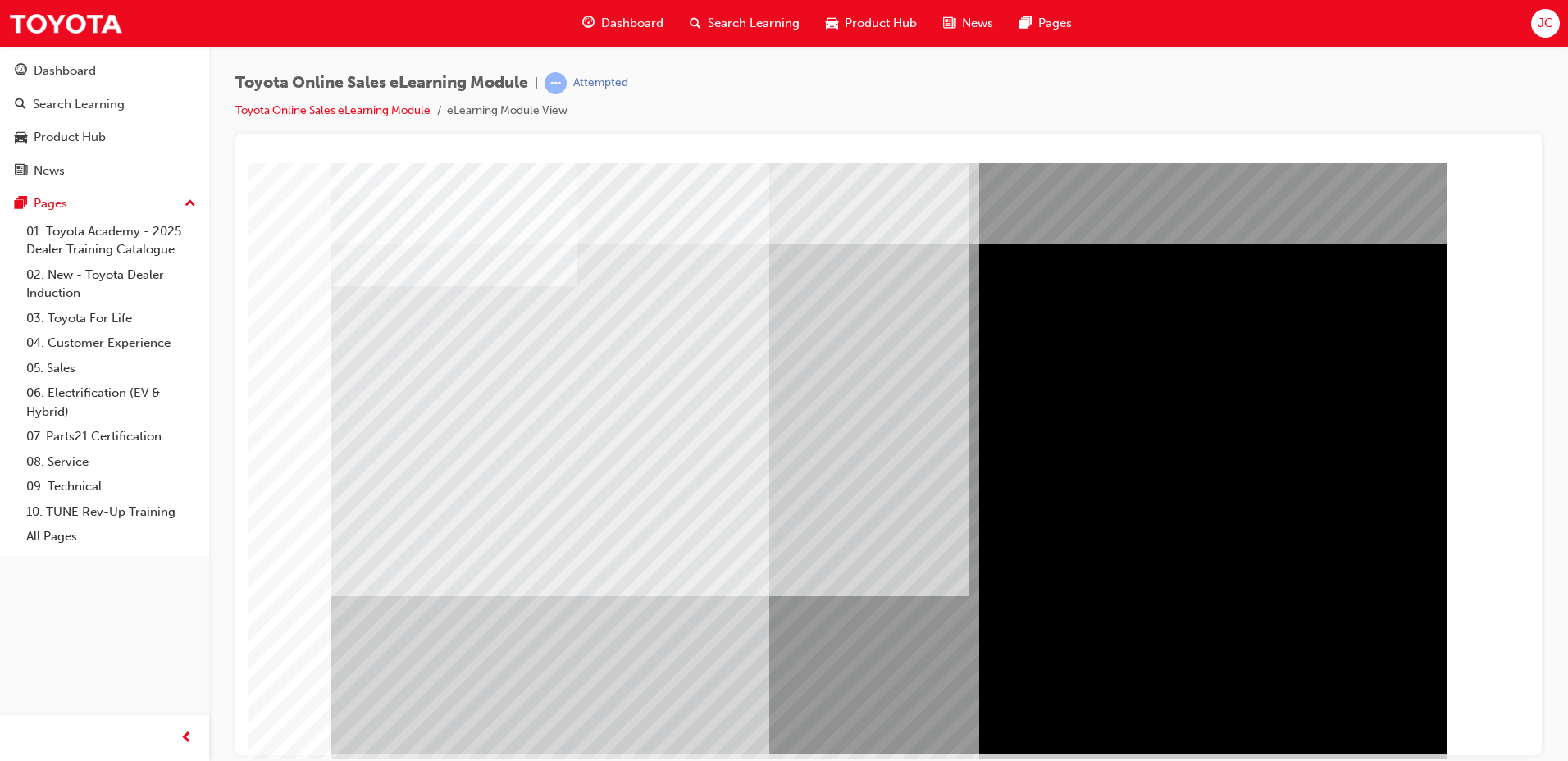 click at bounding box center [383, 3095] 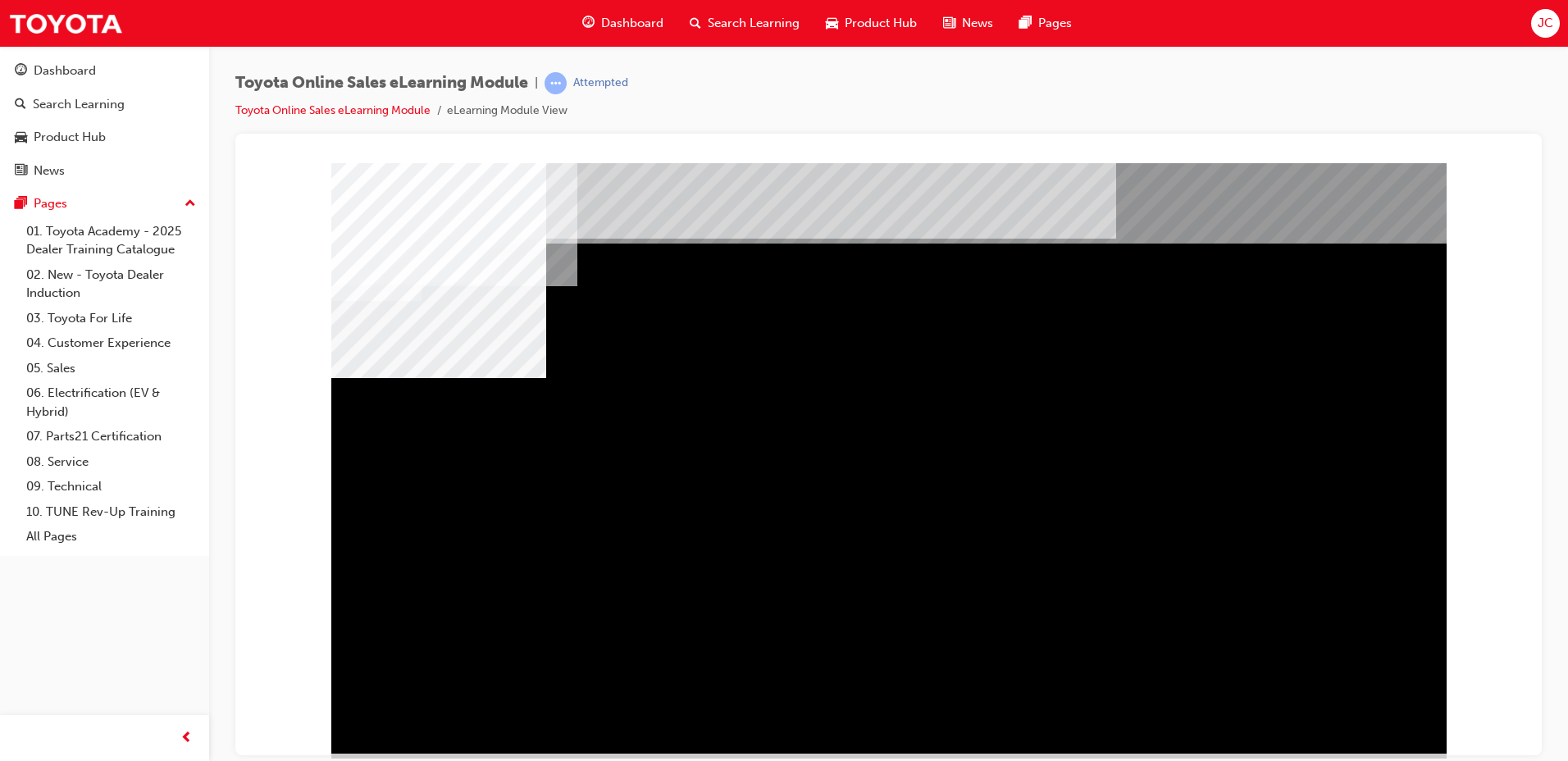 click at bounding box center [422, 1040] 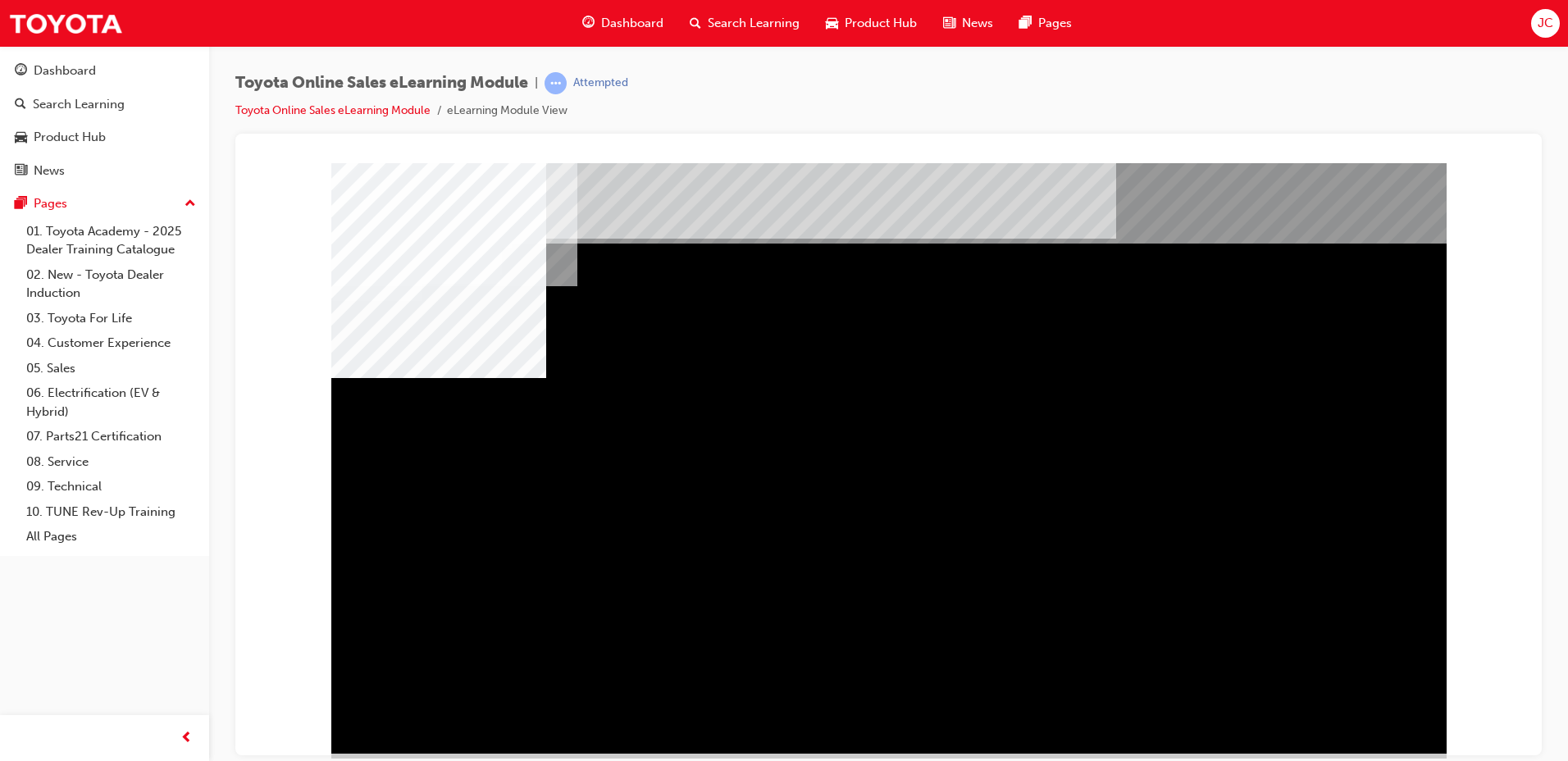 click at bounding box center (404, 1356) 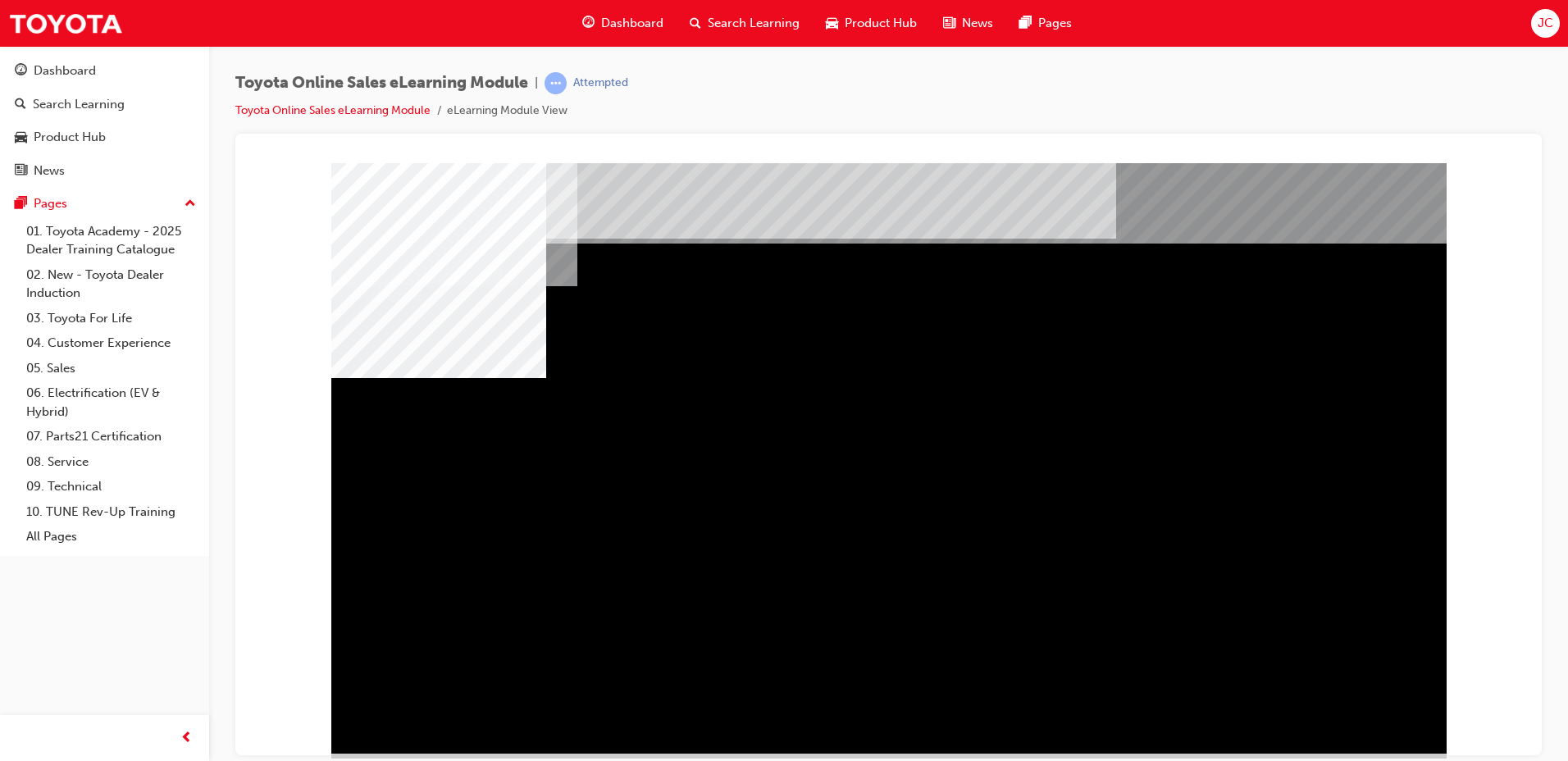 click at bounding box center [416, 1691] 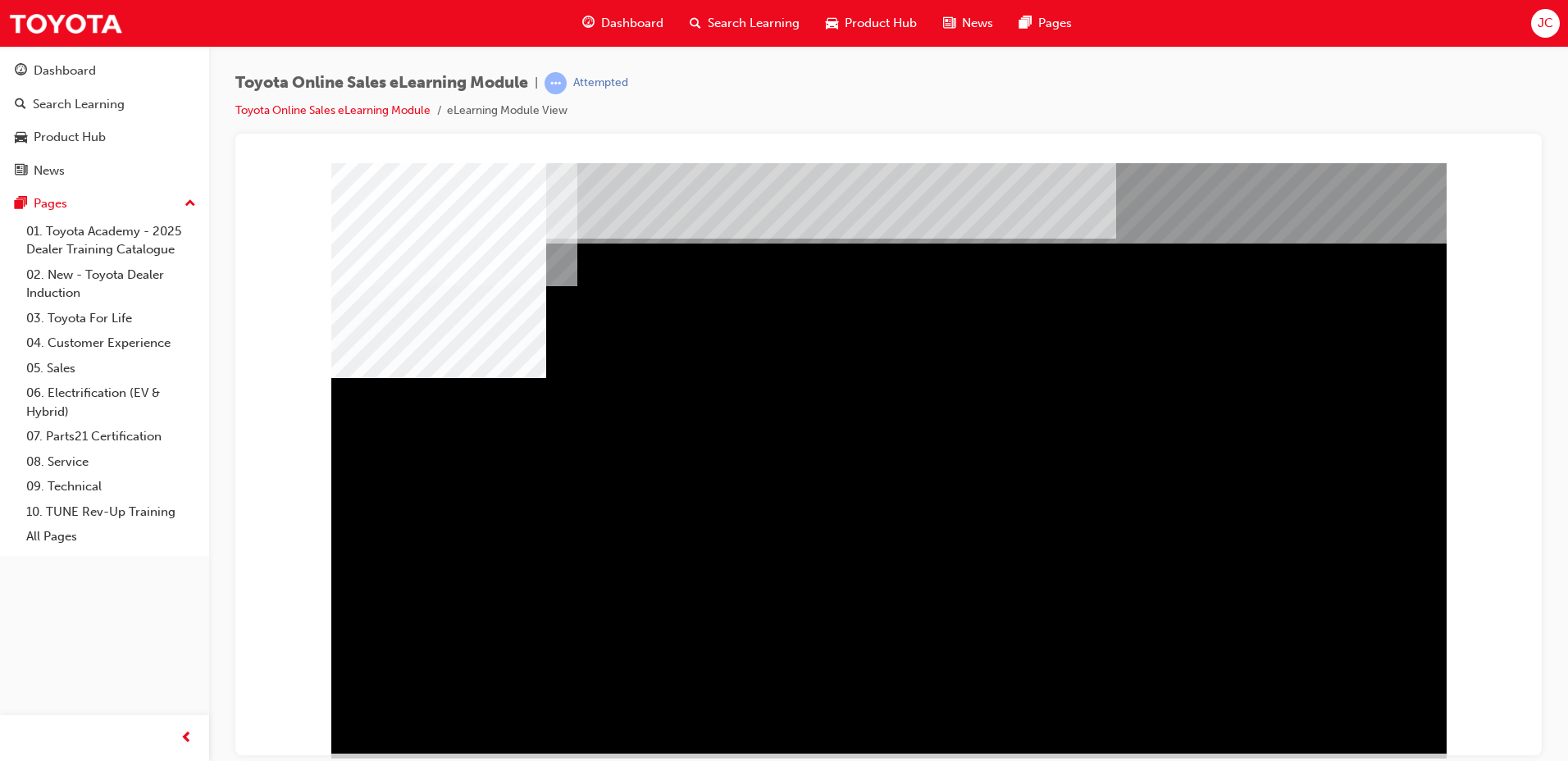 click at bounding box center [376, 2035] 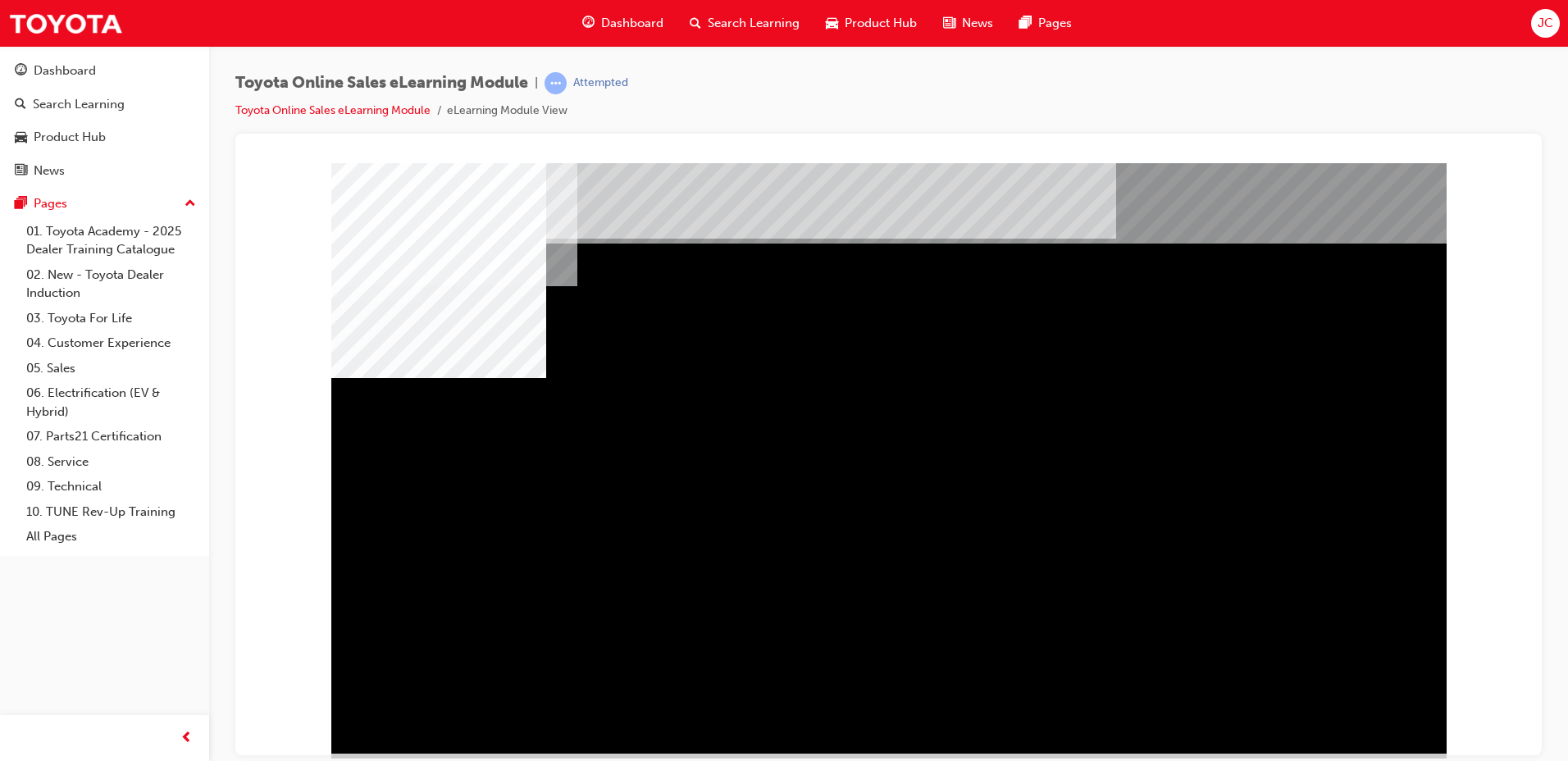 click at bounding box center [383, 2601] 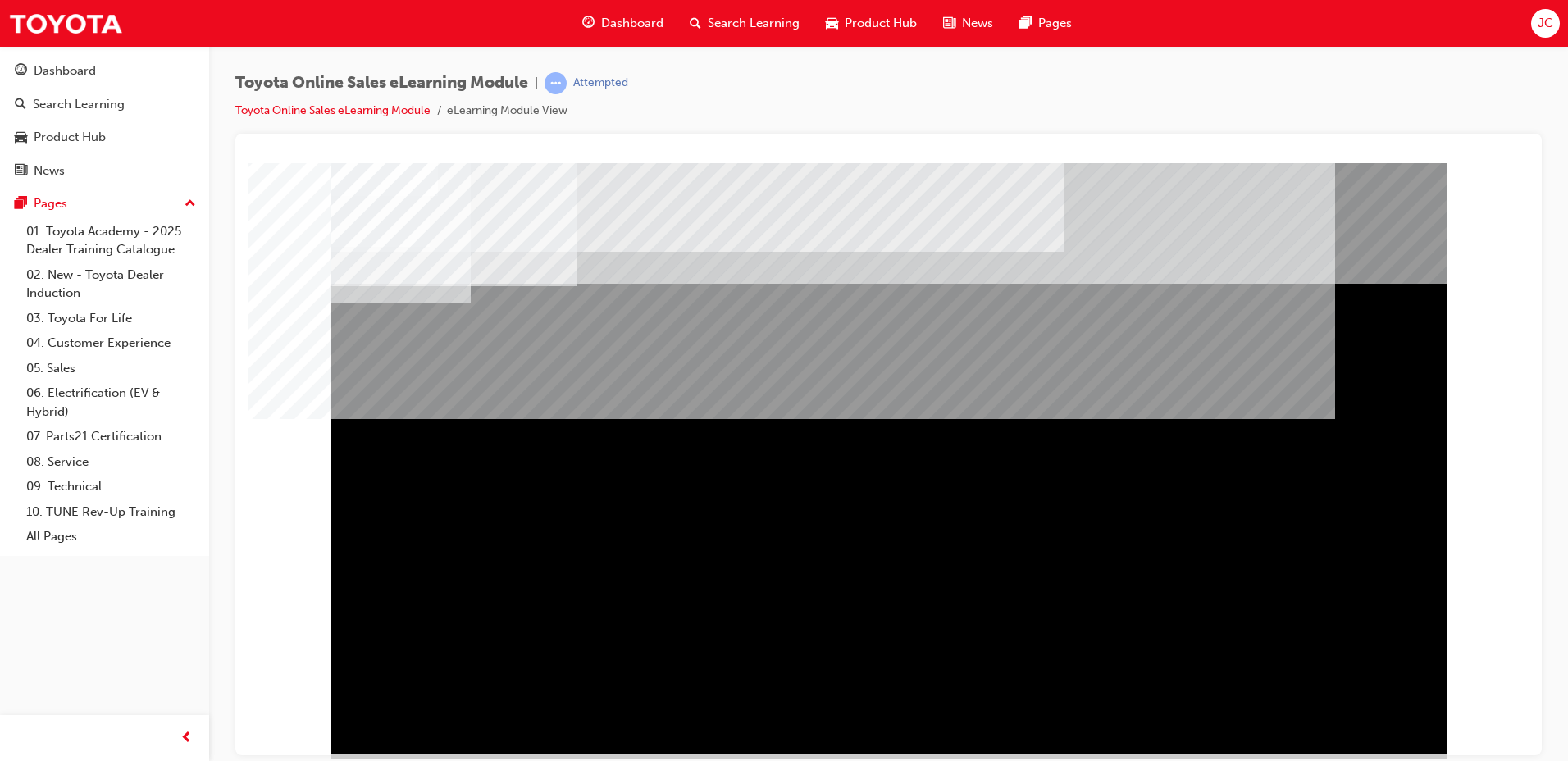 click at bounding box center (383, 1223) 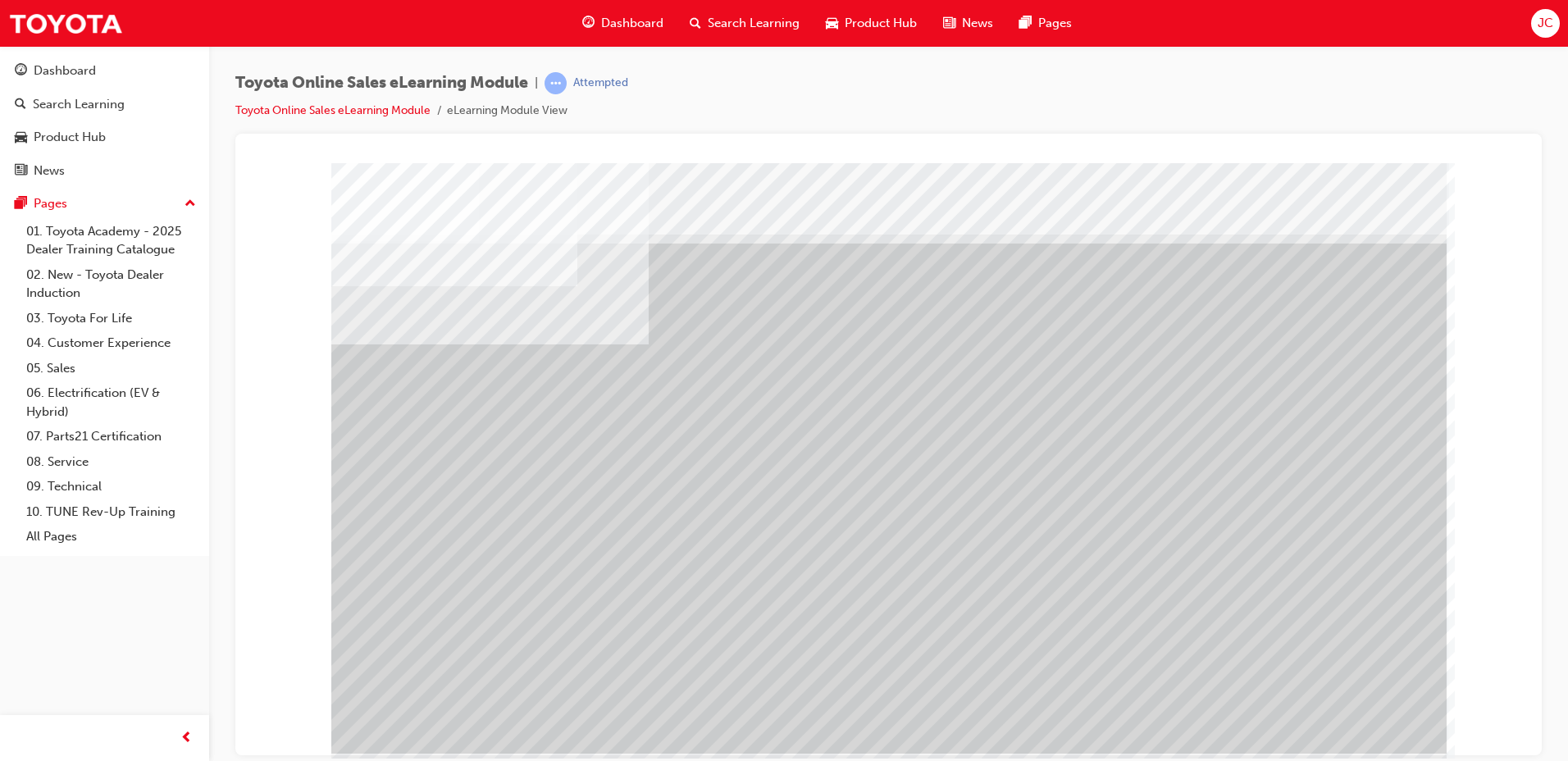click at bounding box center (383, 4406) 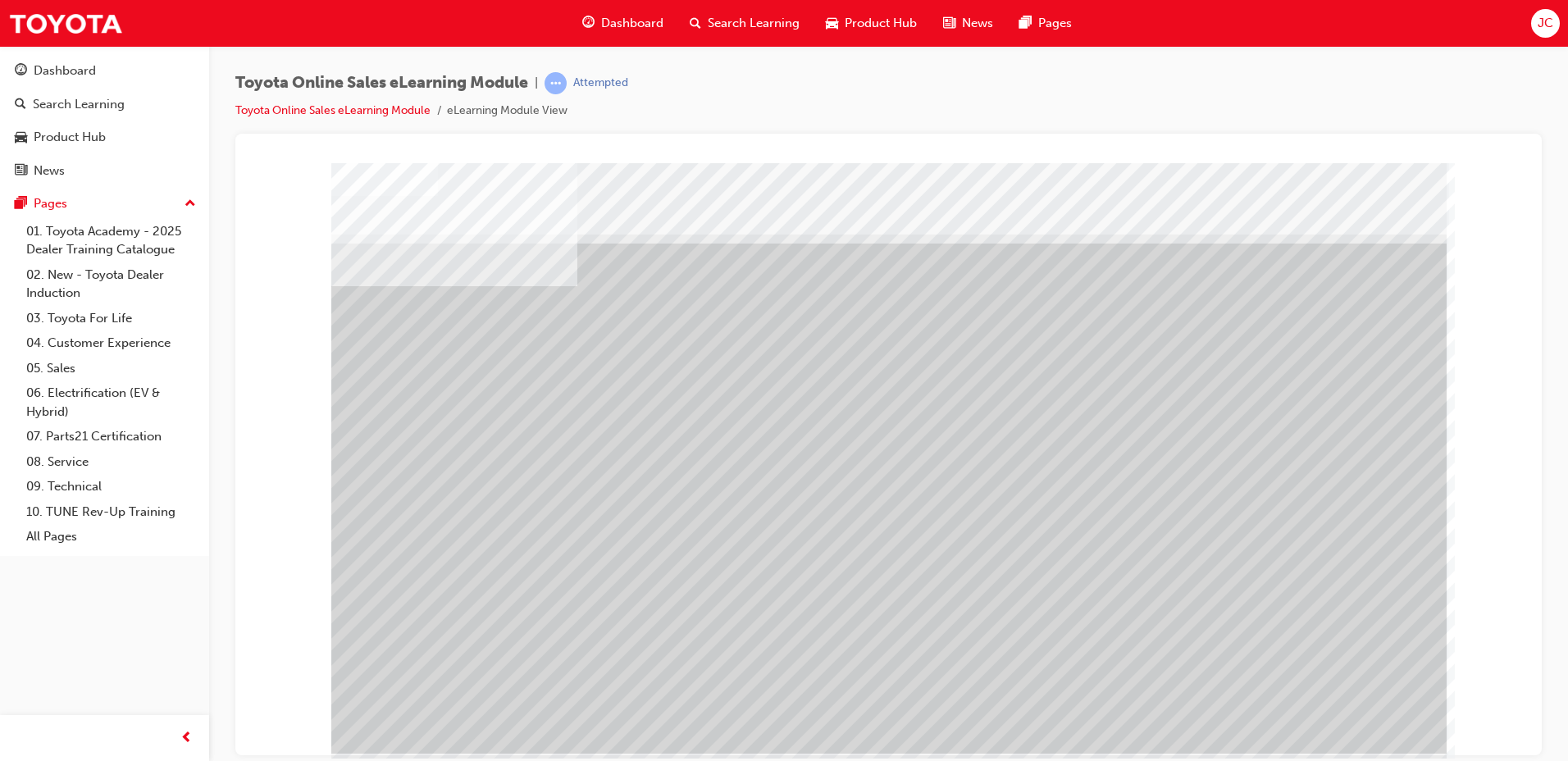 click at bounding box center [383, 4406] 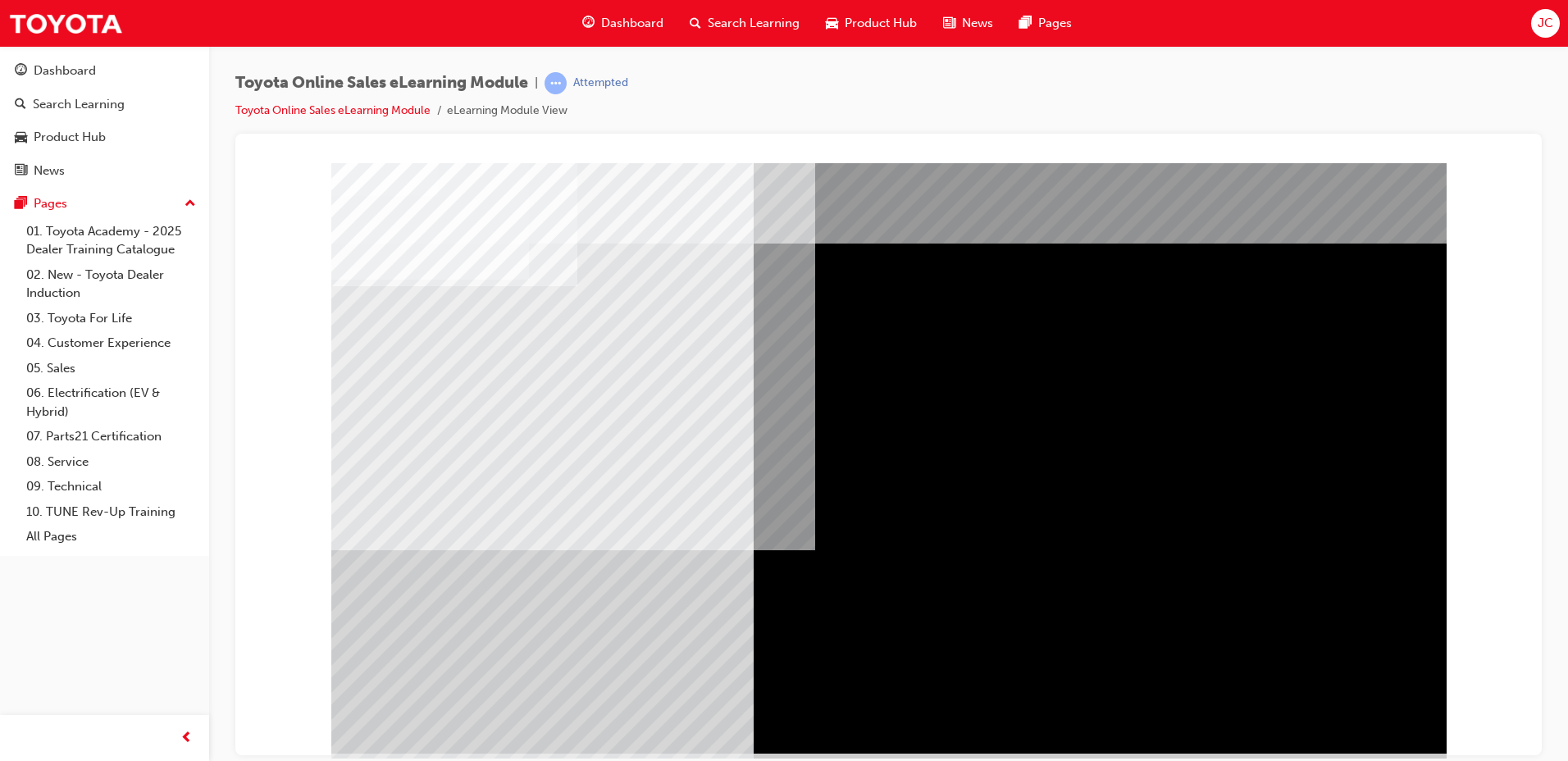 click at bounding box center (383, 1855) 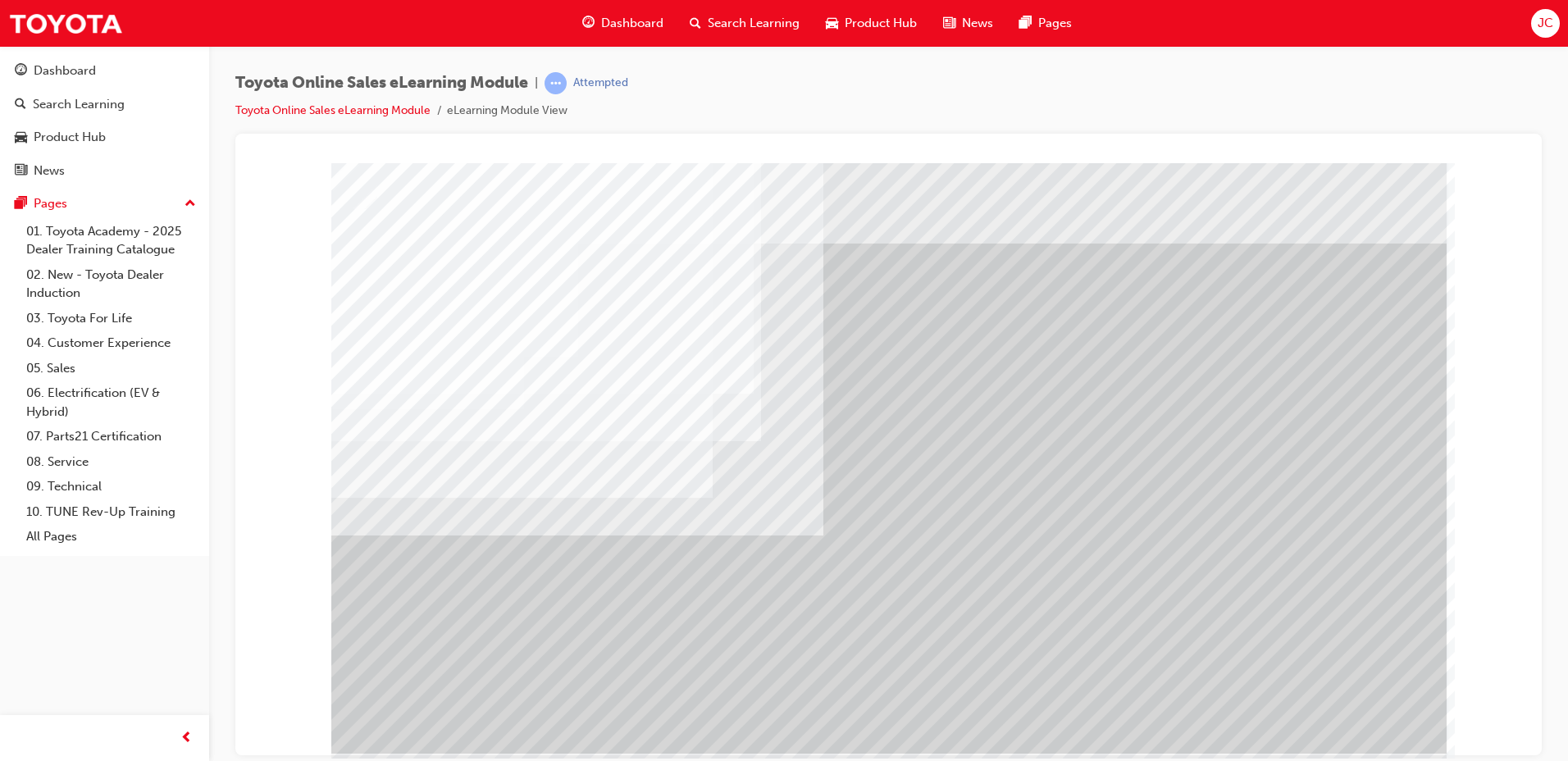 click at bounding box center [352, 5059] 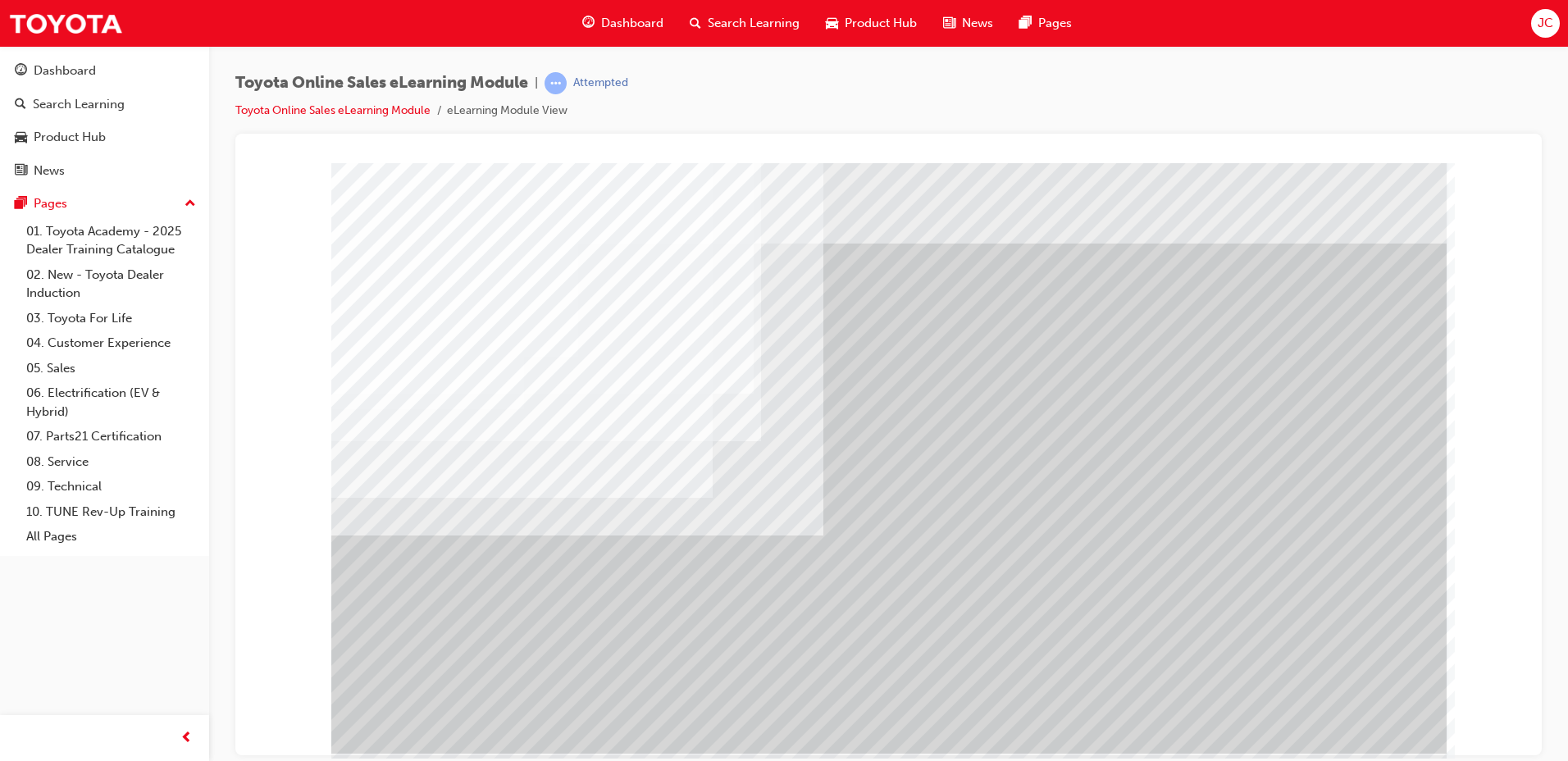click at bounding box center [352, 4559] 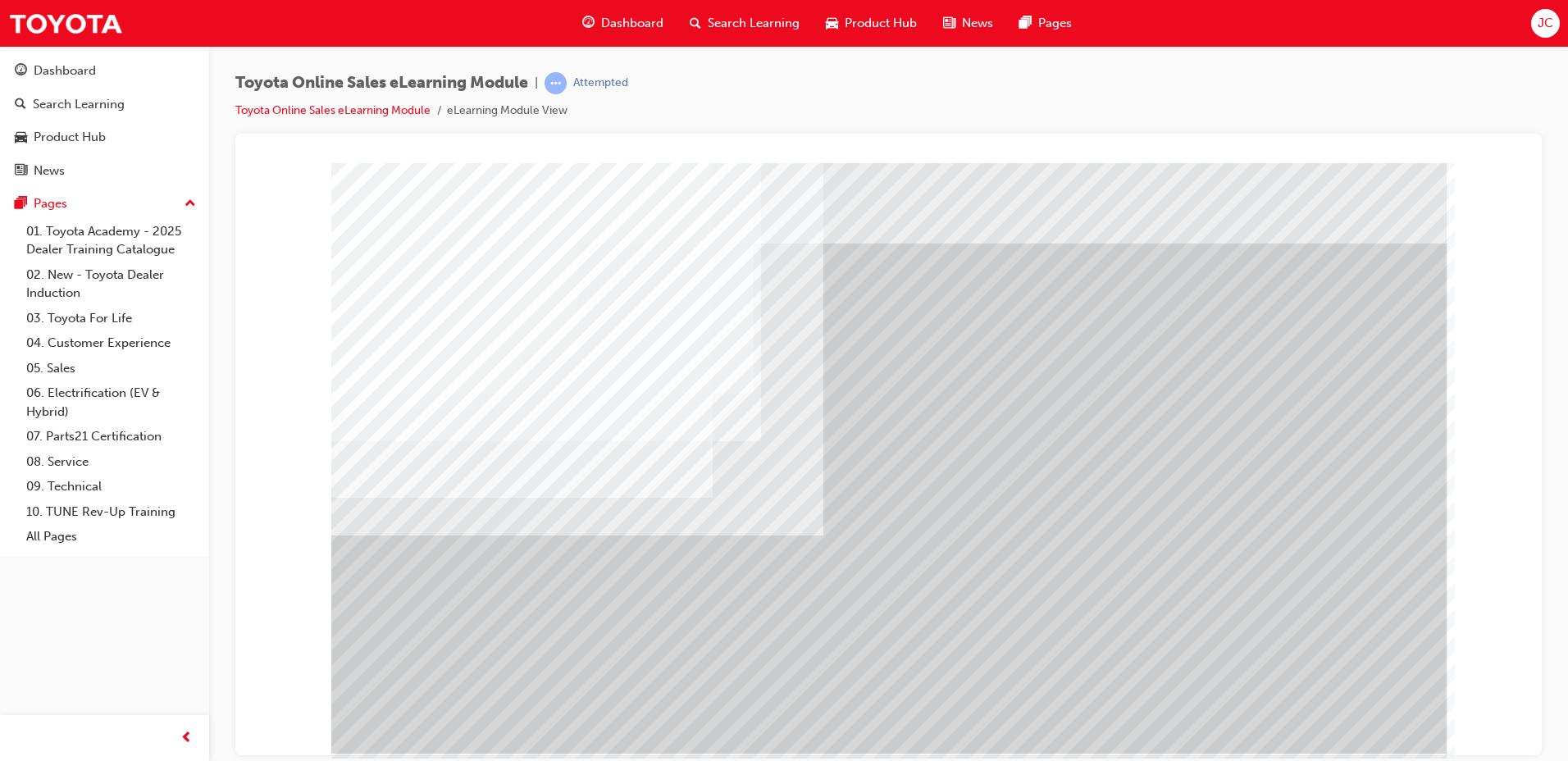 click at bounding box center [352, 4037] 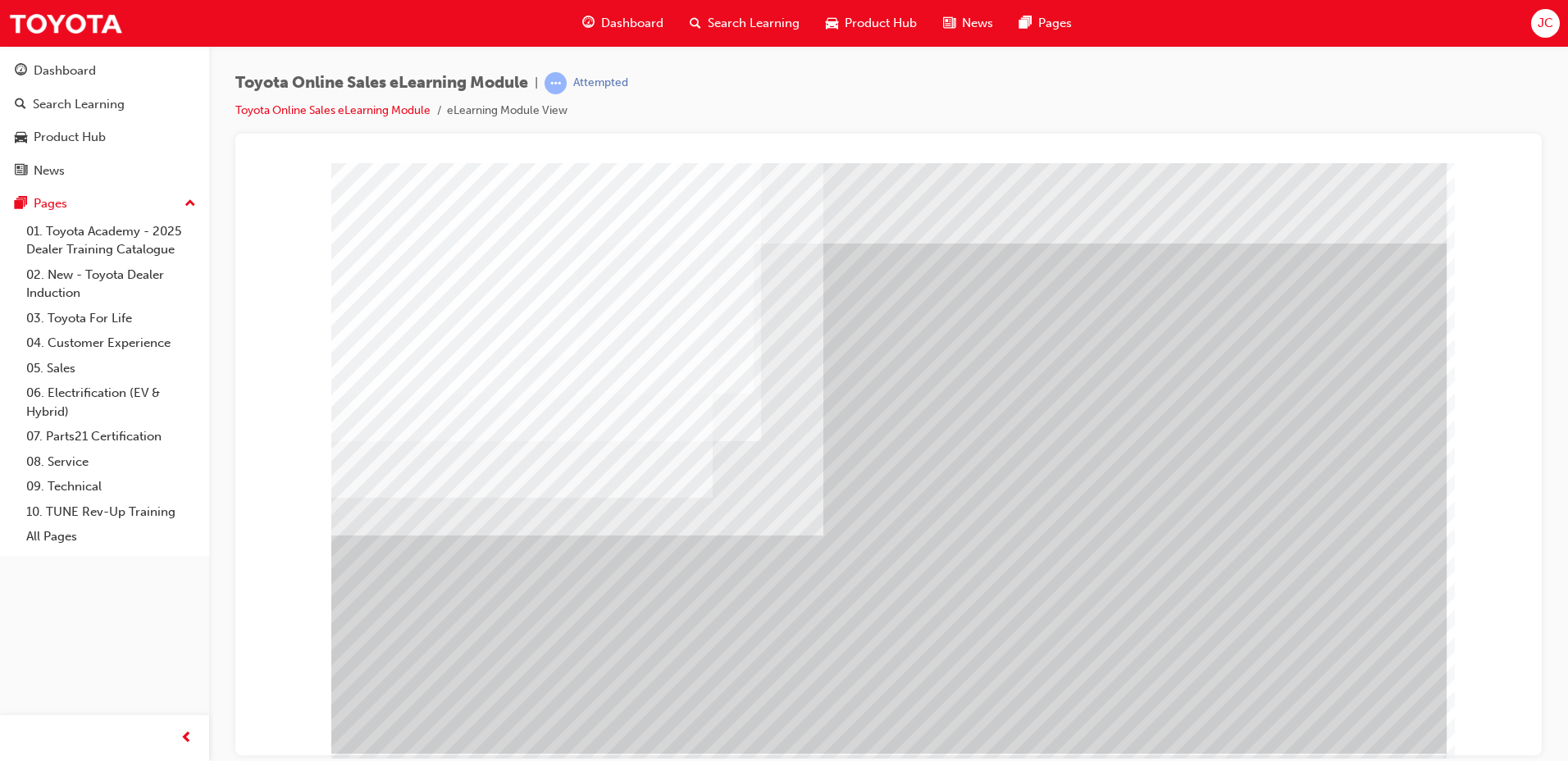 click at bounding box center (352, 4518) 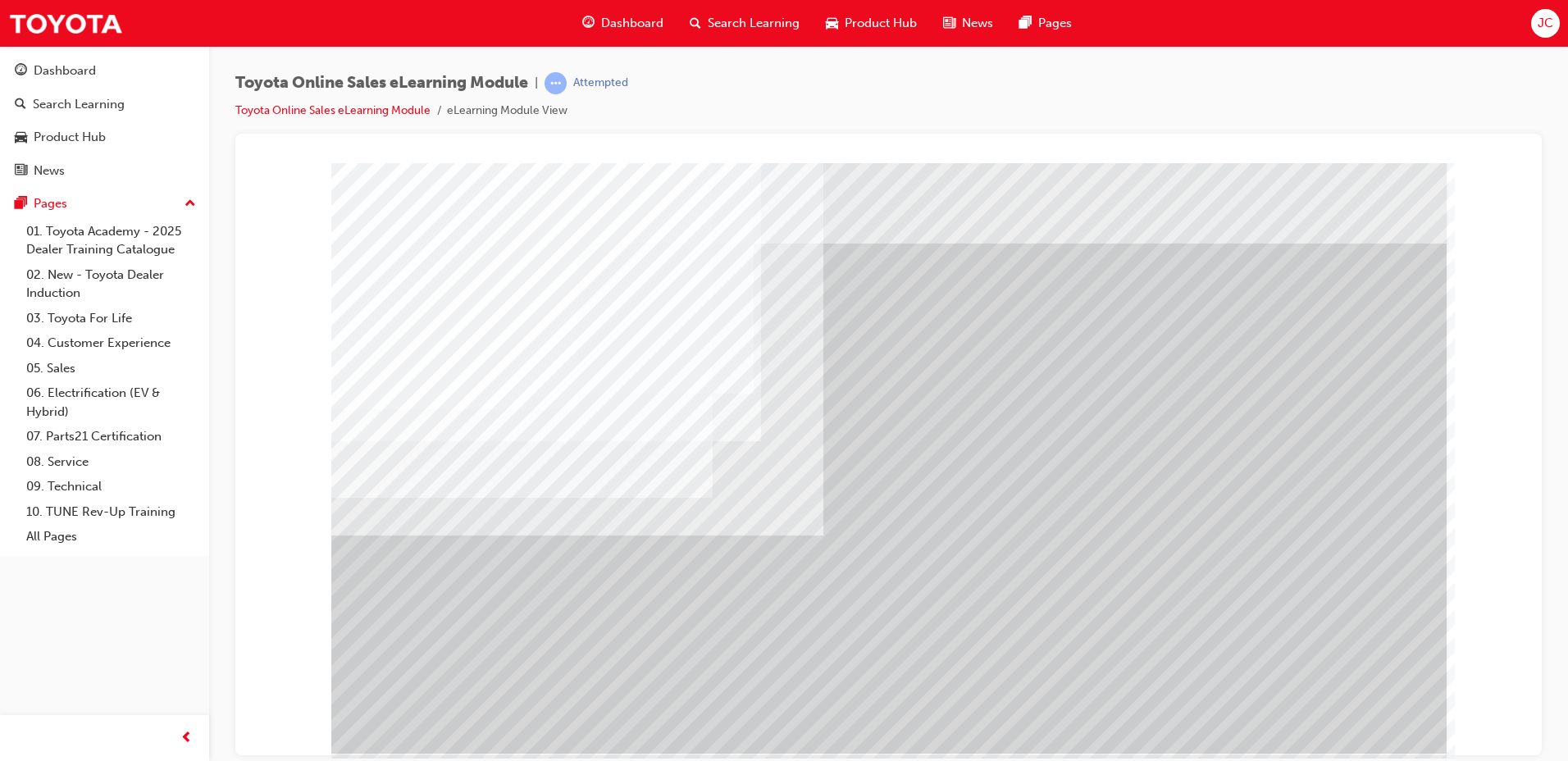 click at bounding box center [383, 2718] 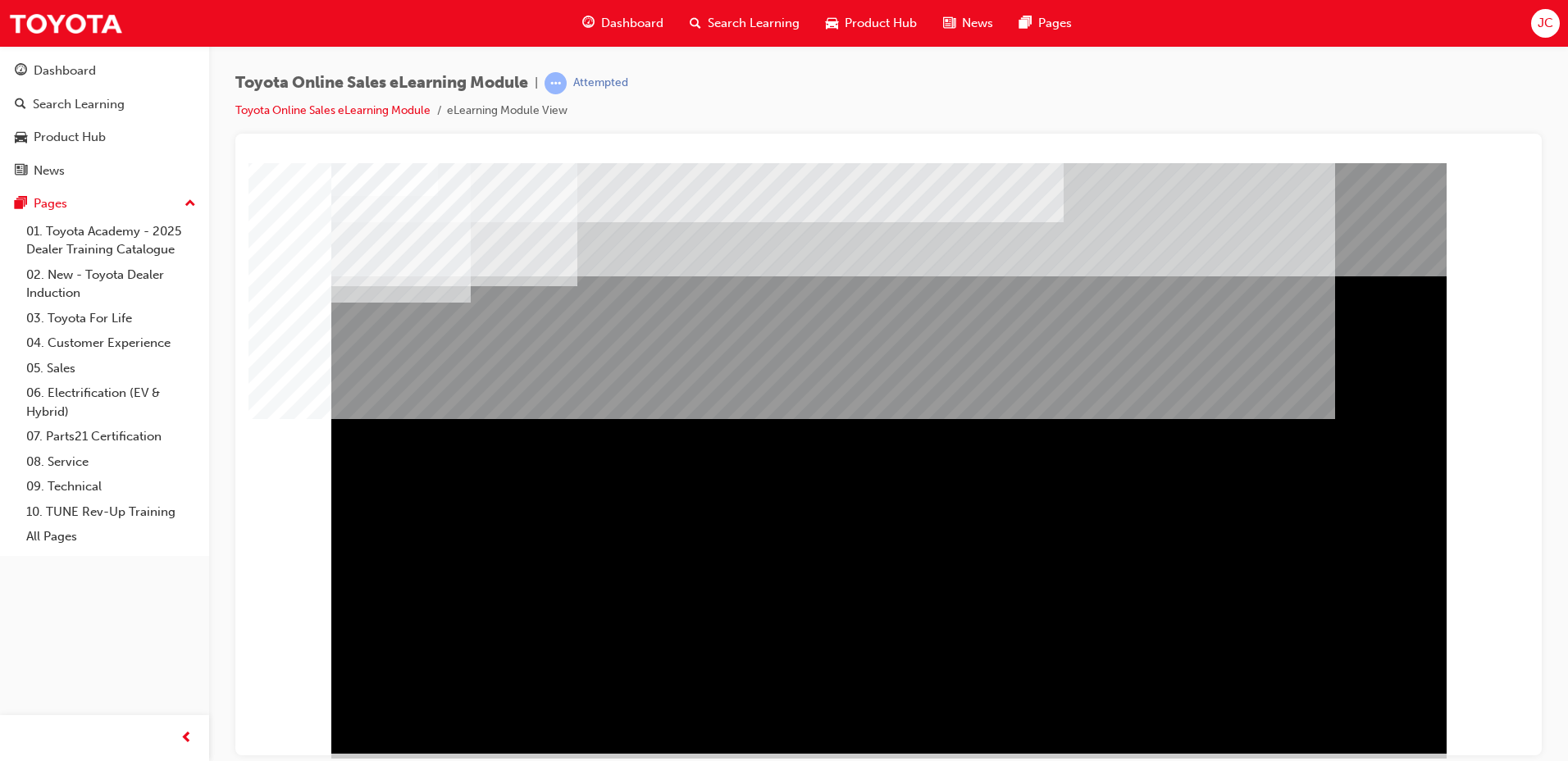 click at bounding box center [383, 1102] 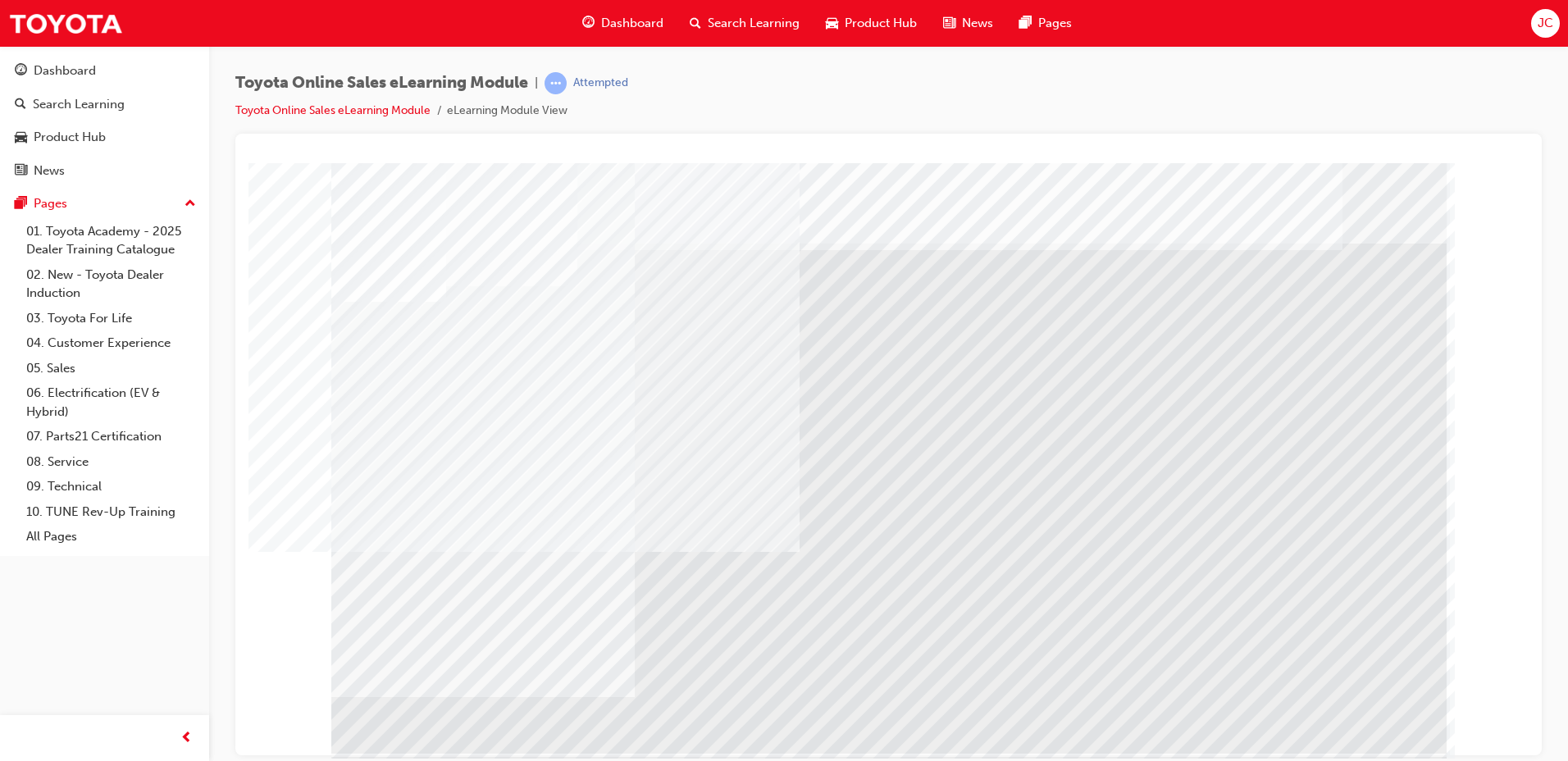click at bounding box center [389, 3967] 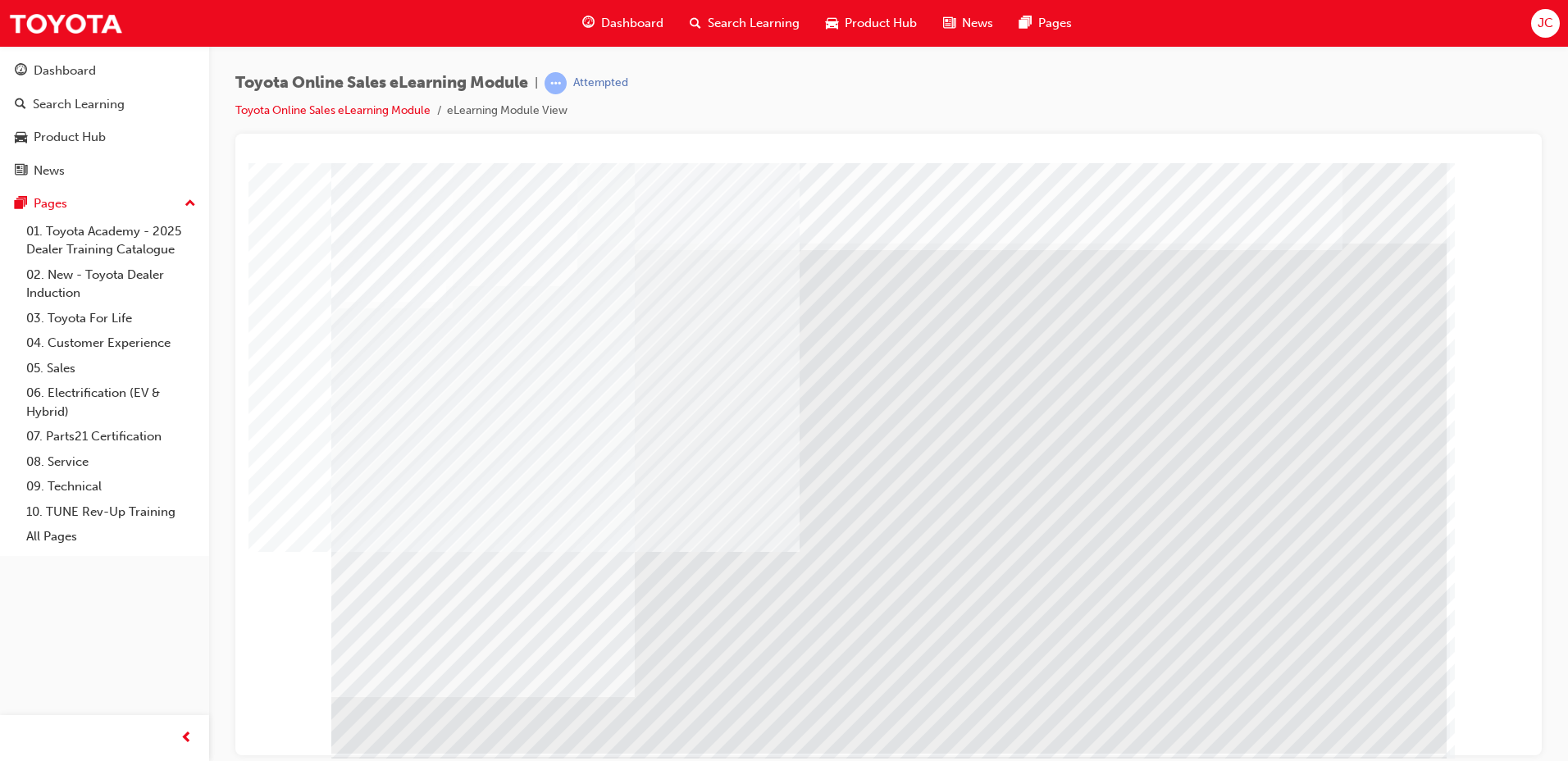 click at bounding box center [389, 4105] 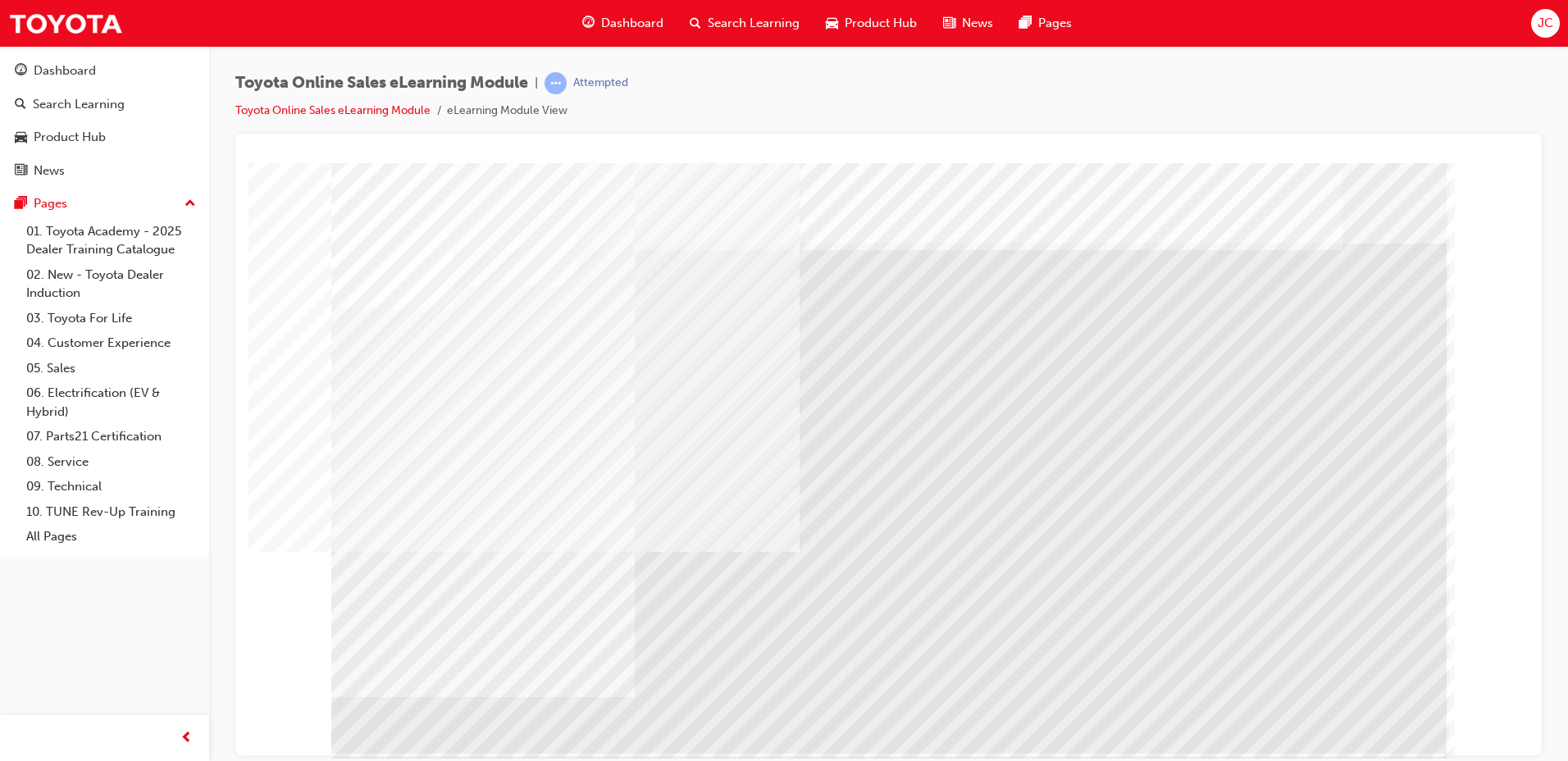 click at bounding box center [389, 4244] 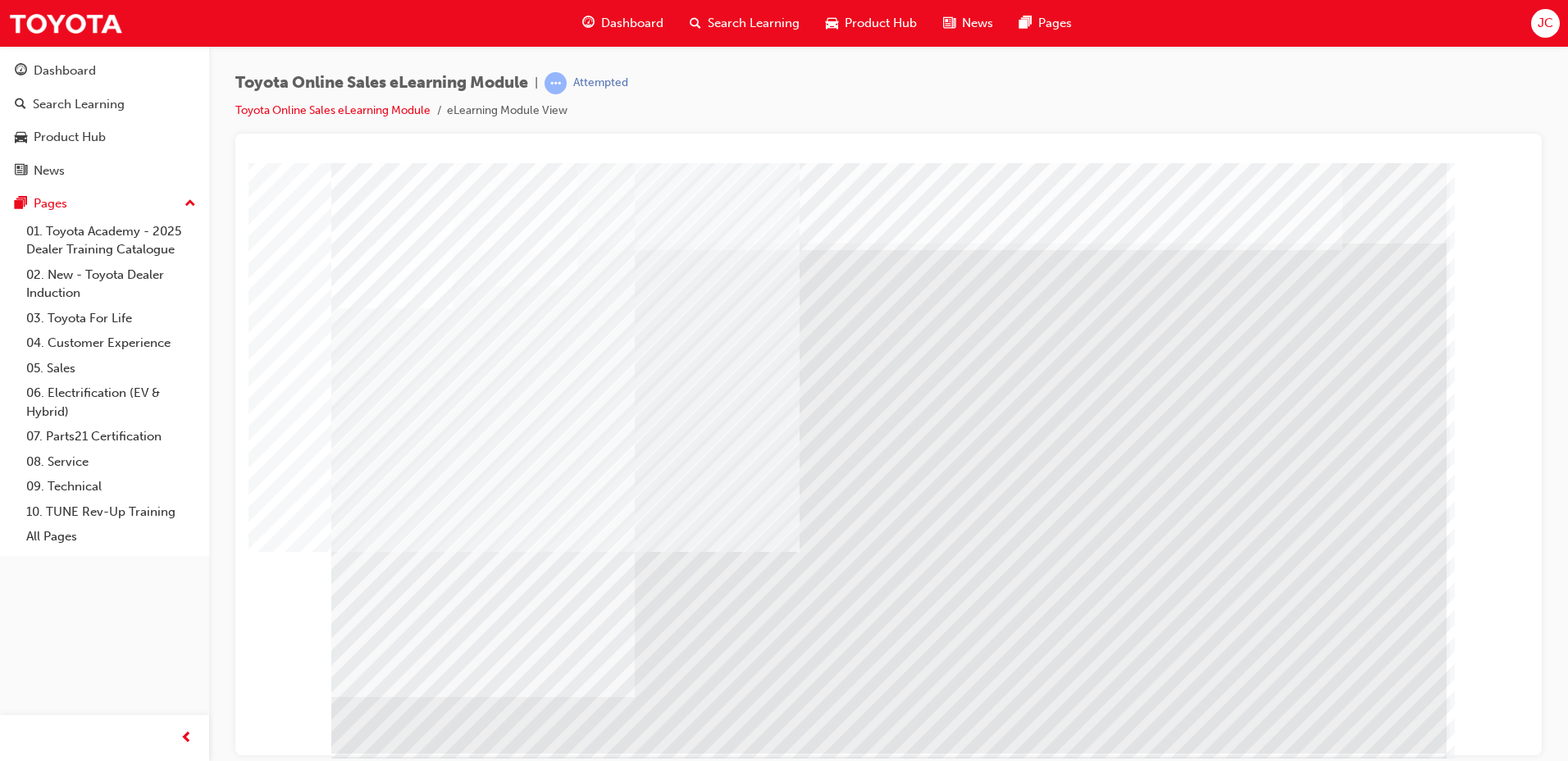click at bounding box center (389, 4382) 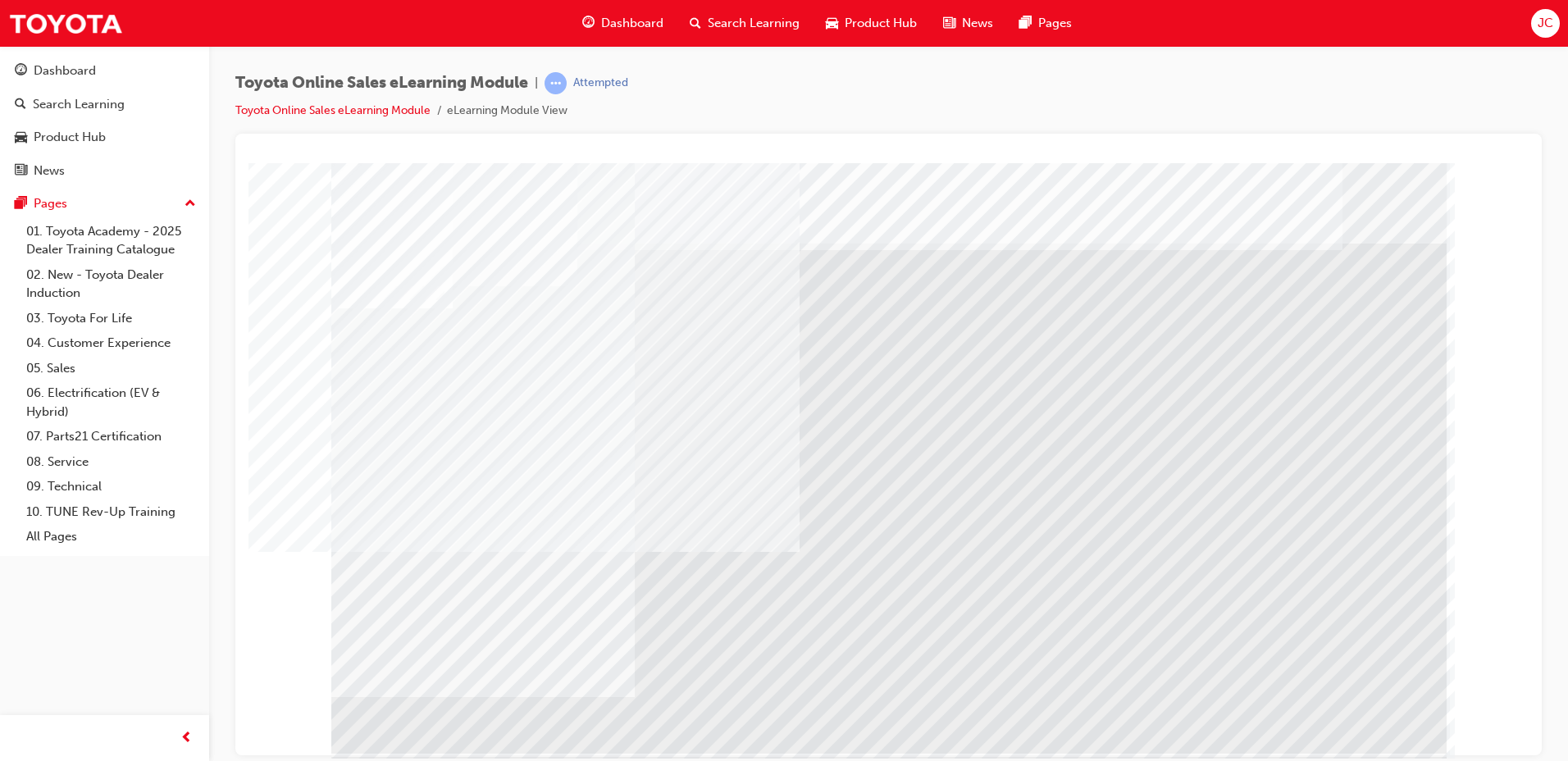 click at bounding box center (389, 4521) 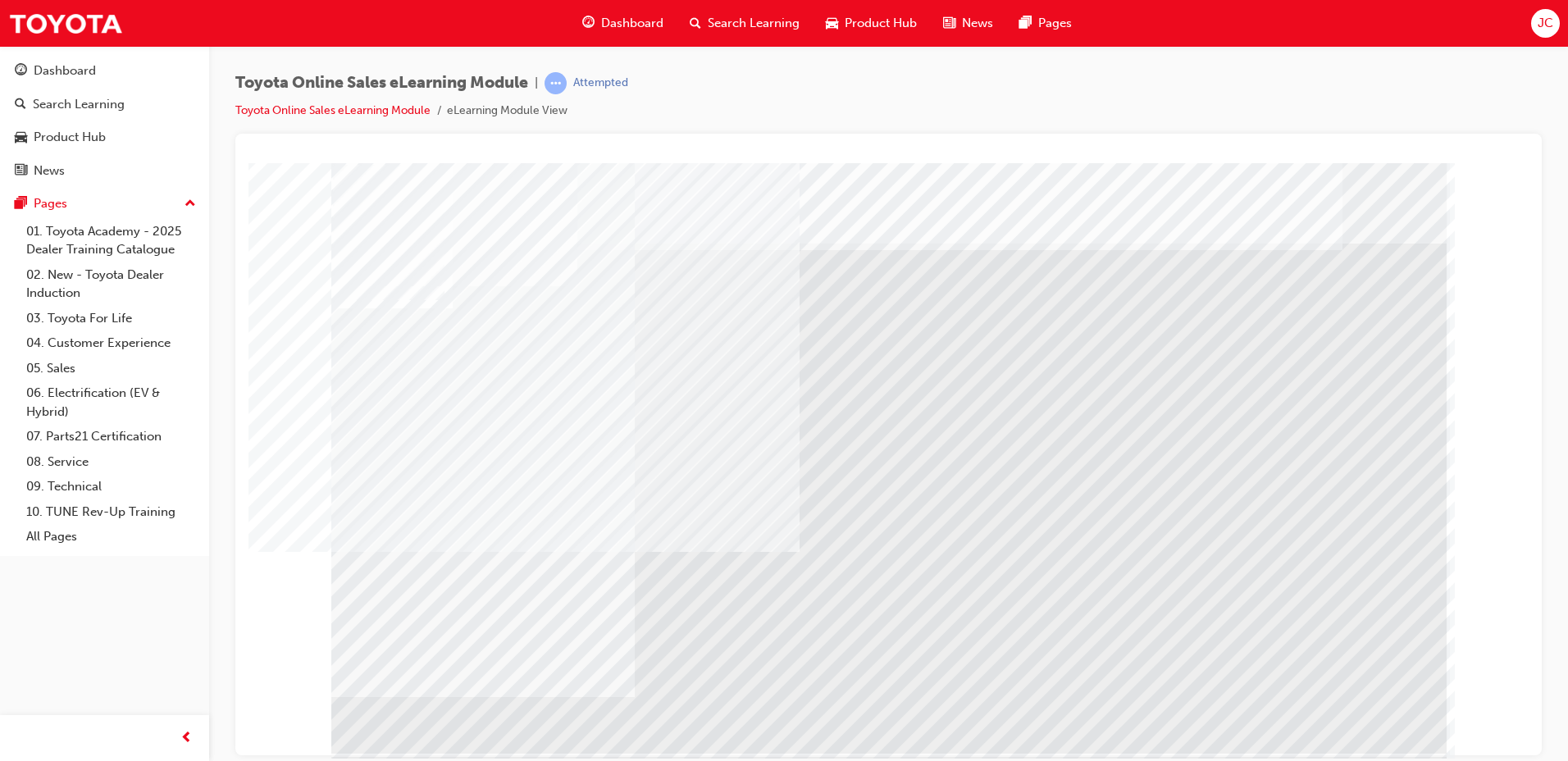 click at bounding box center (389, 4659) 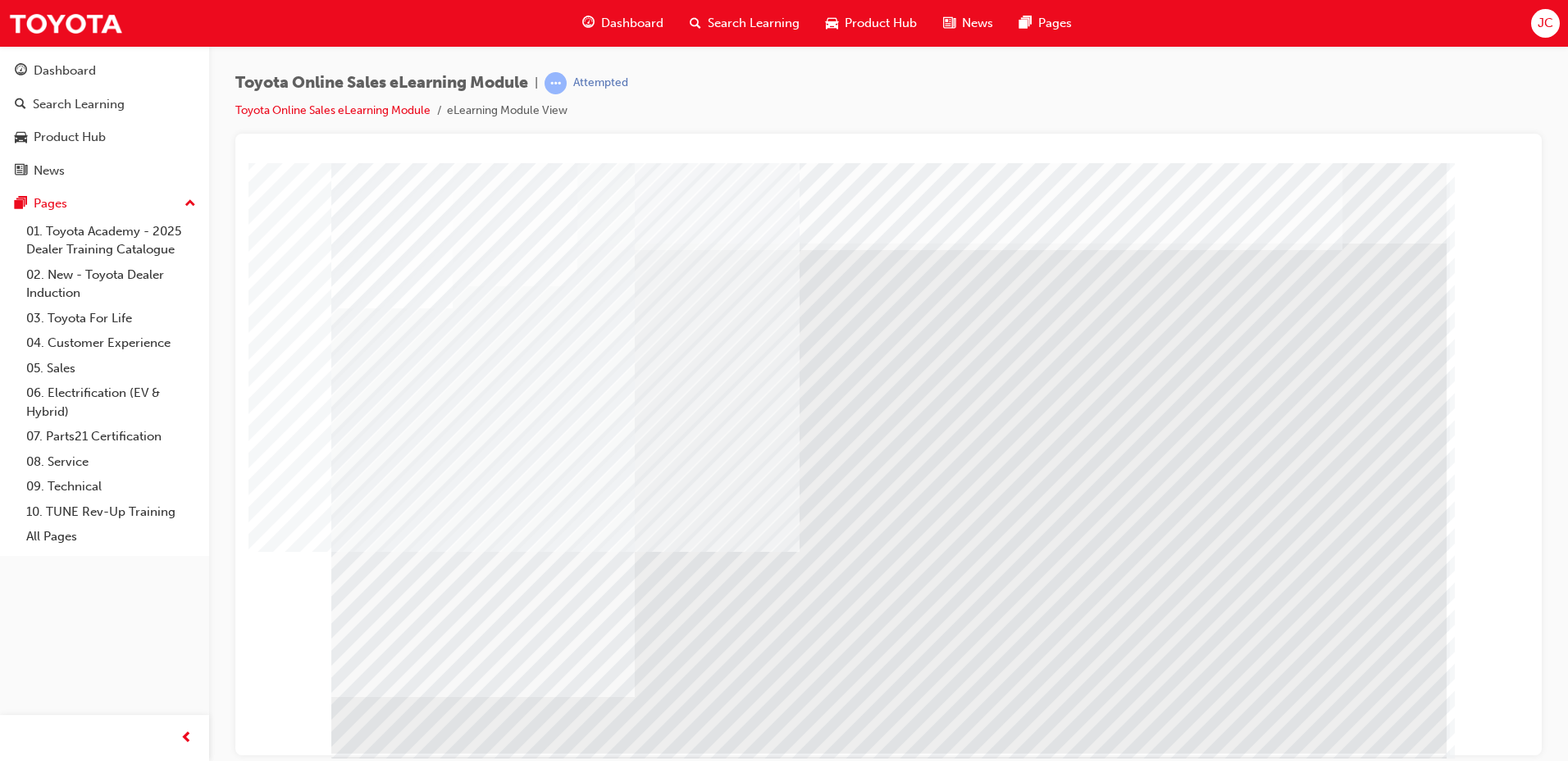 click at bounding box center [383, 3883] 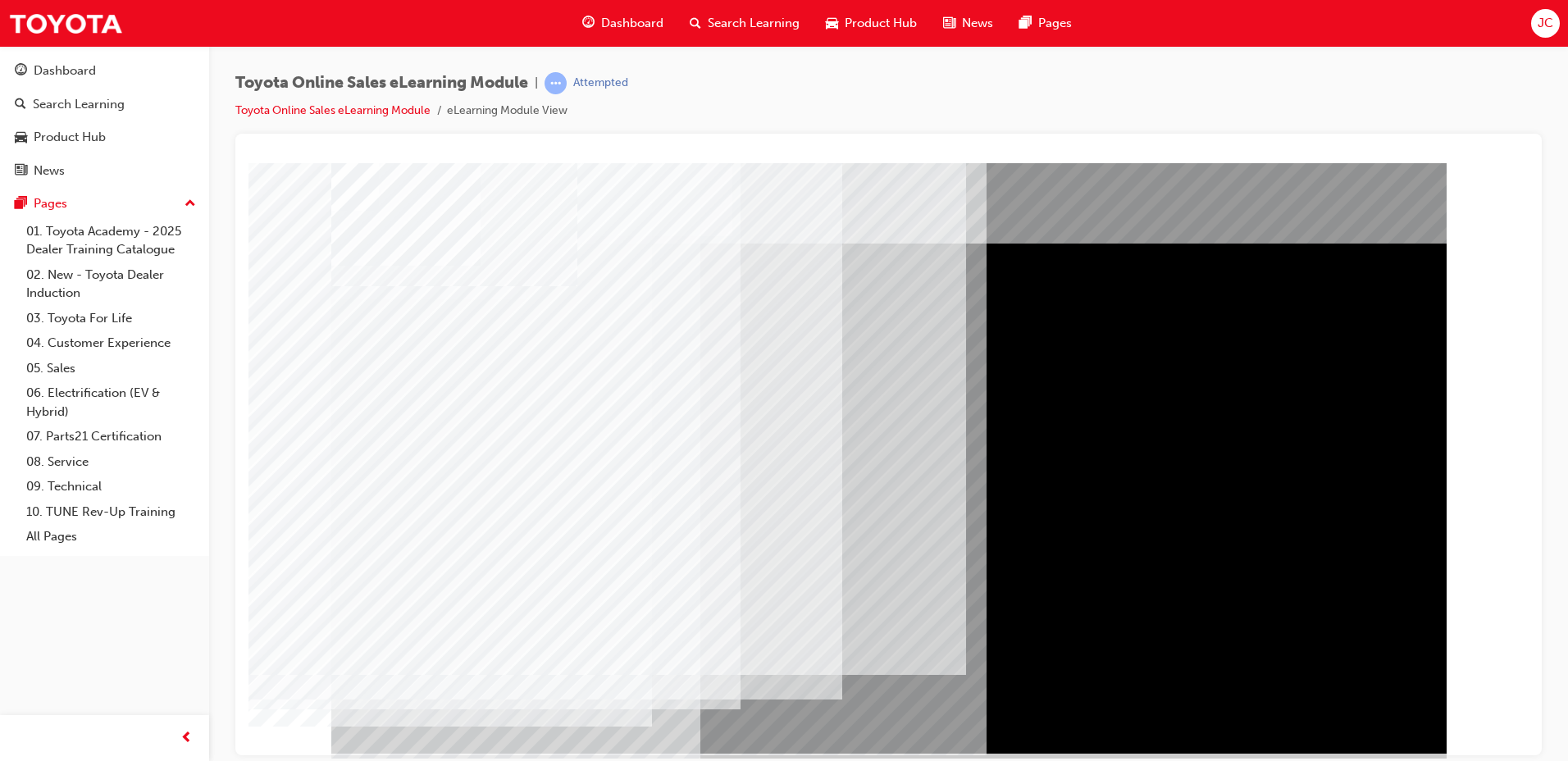 click at bounding box center [352, 4274] 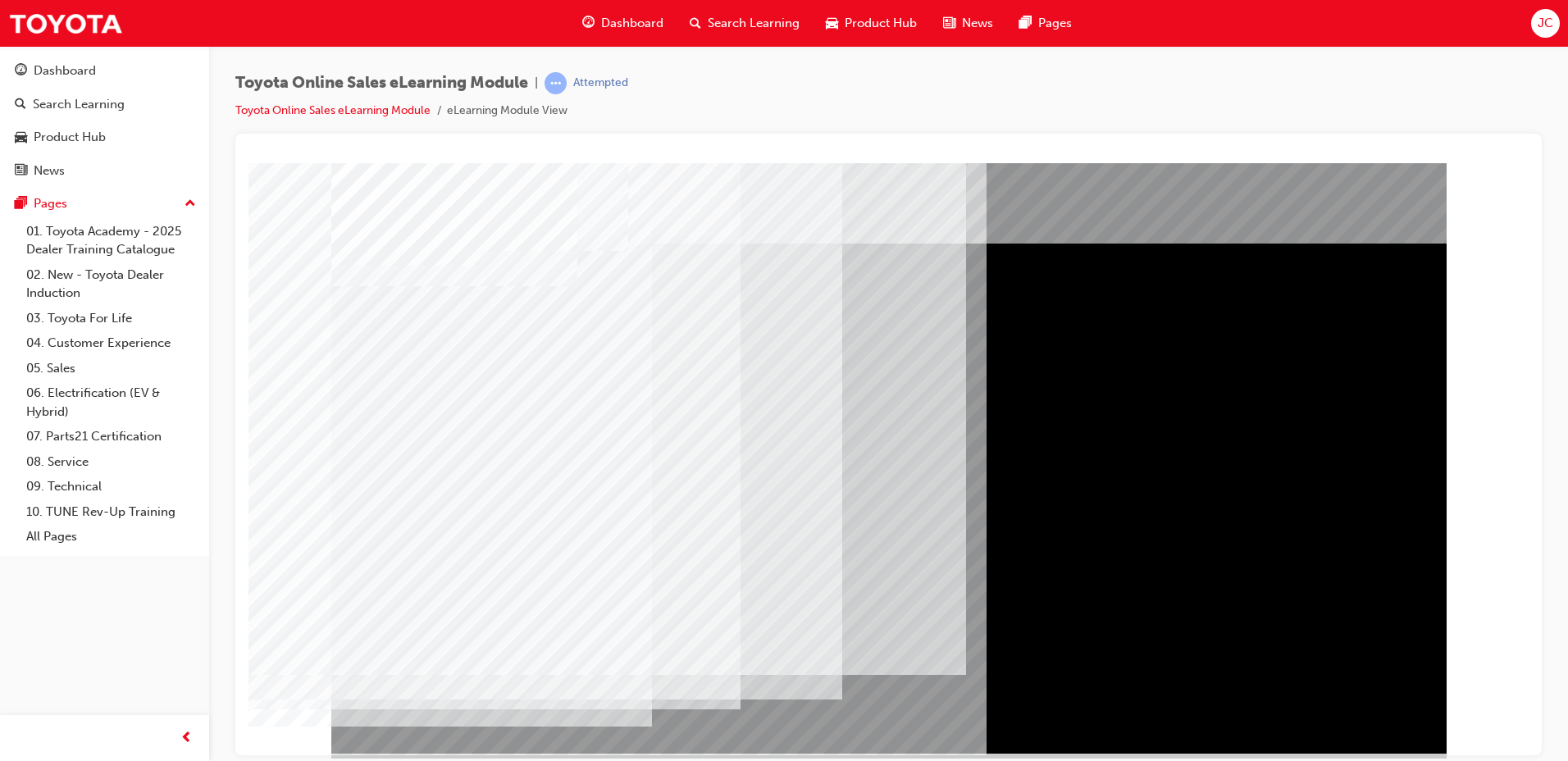click at bounding box center (352, 4315) 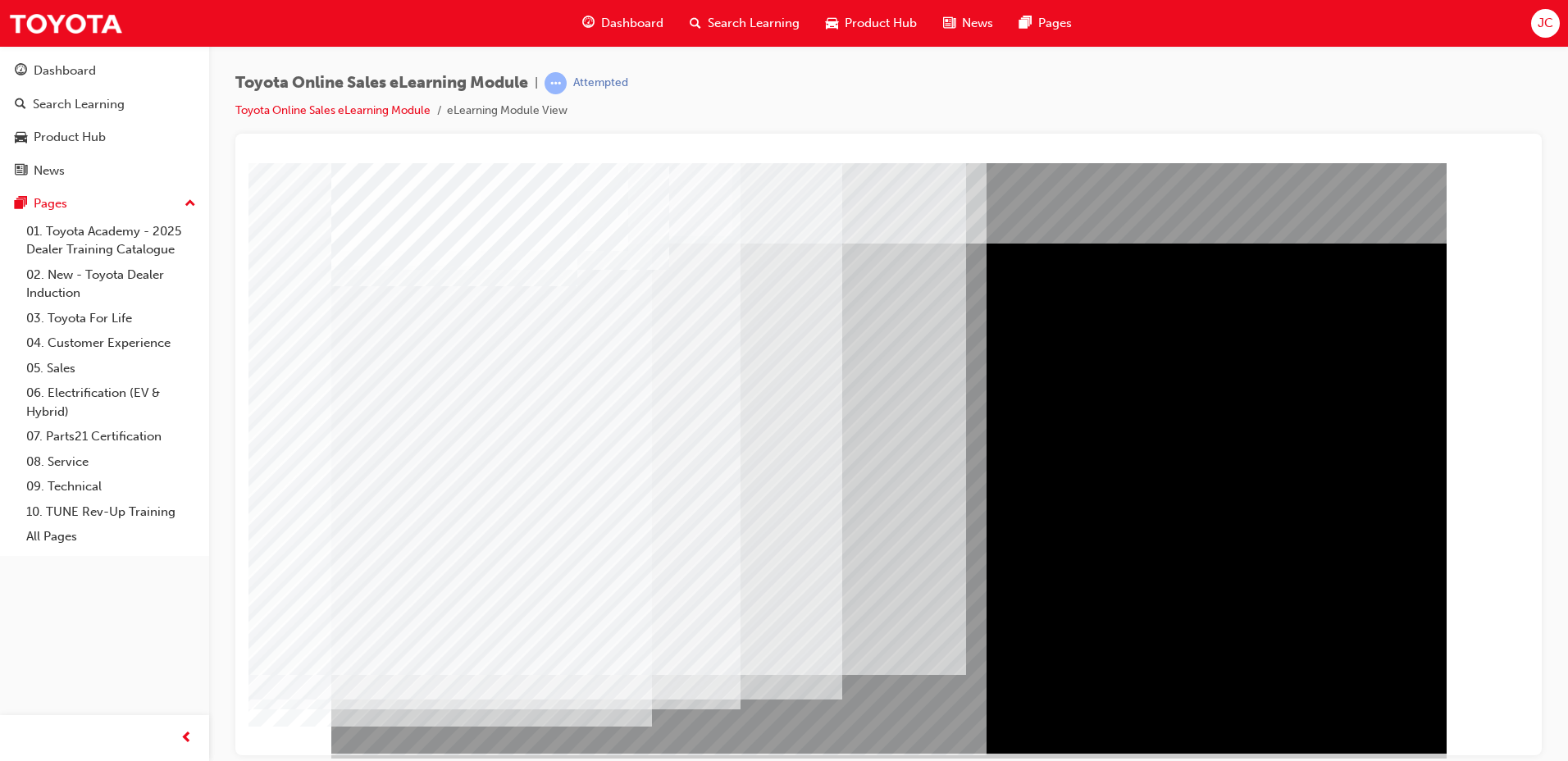 click at bounding box center [352, 4580] 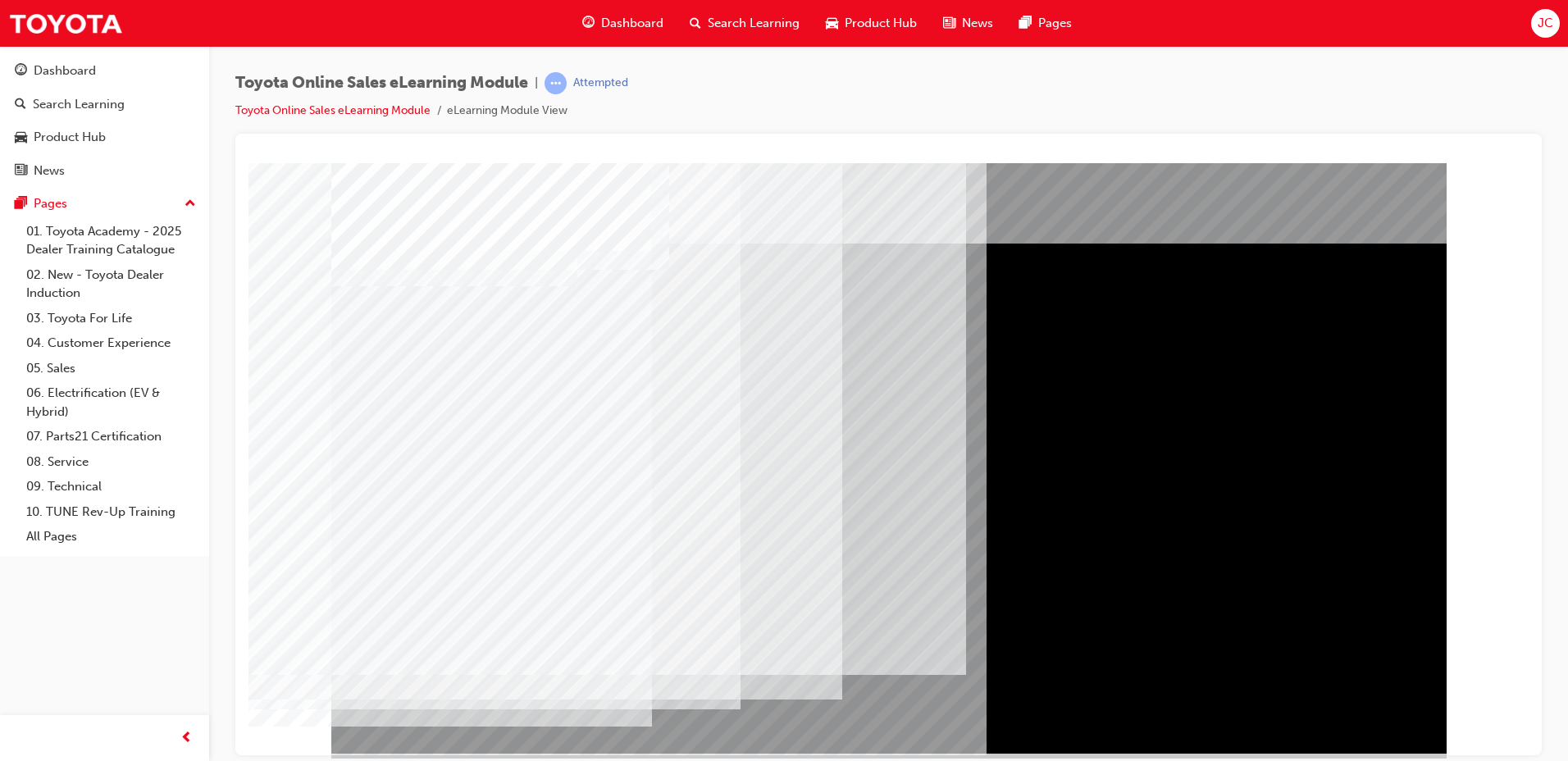 click at bounding box center [383, 4545] 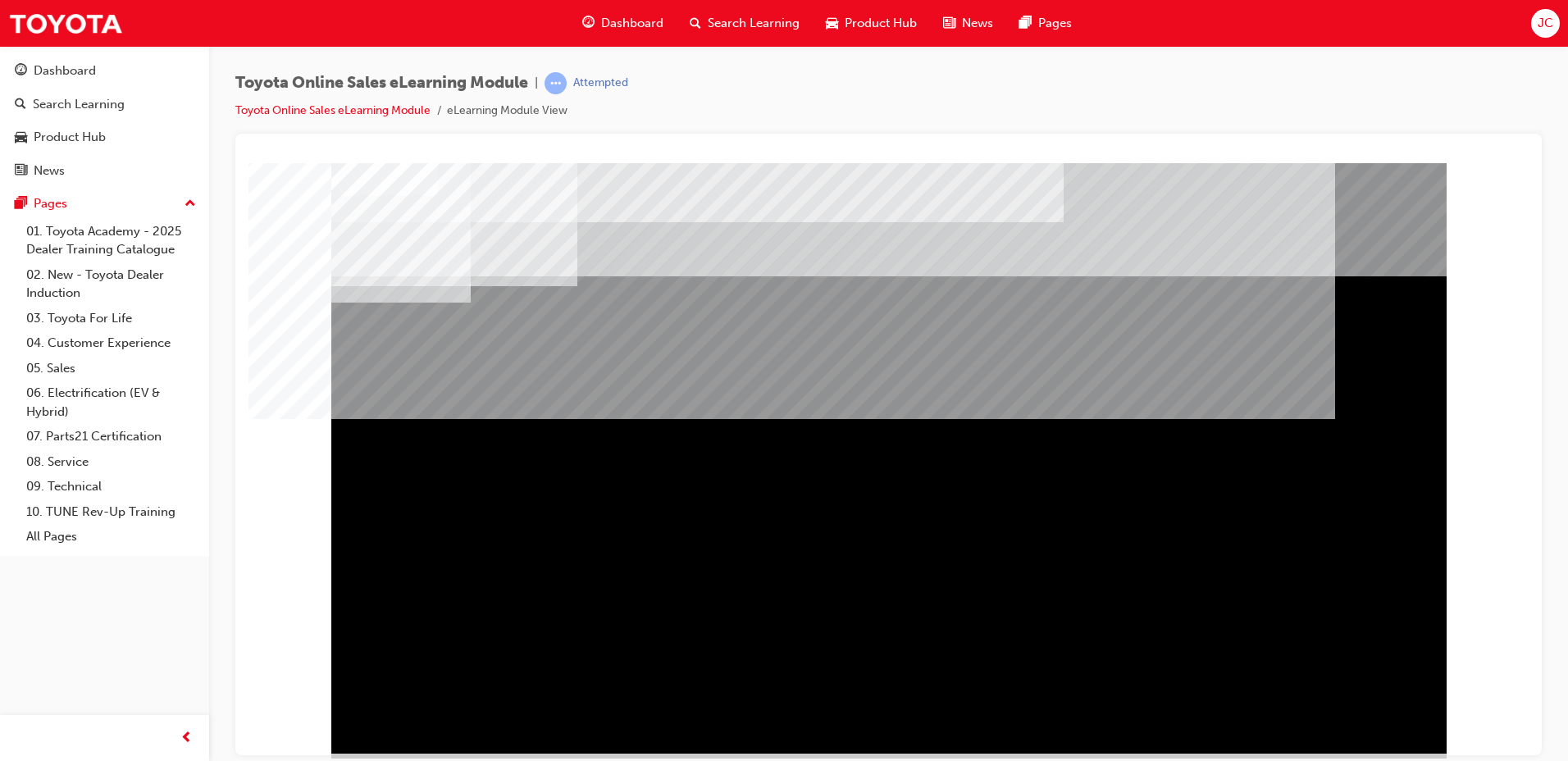 click at bounding box center [383, 1102] 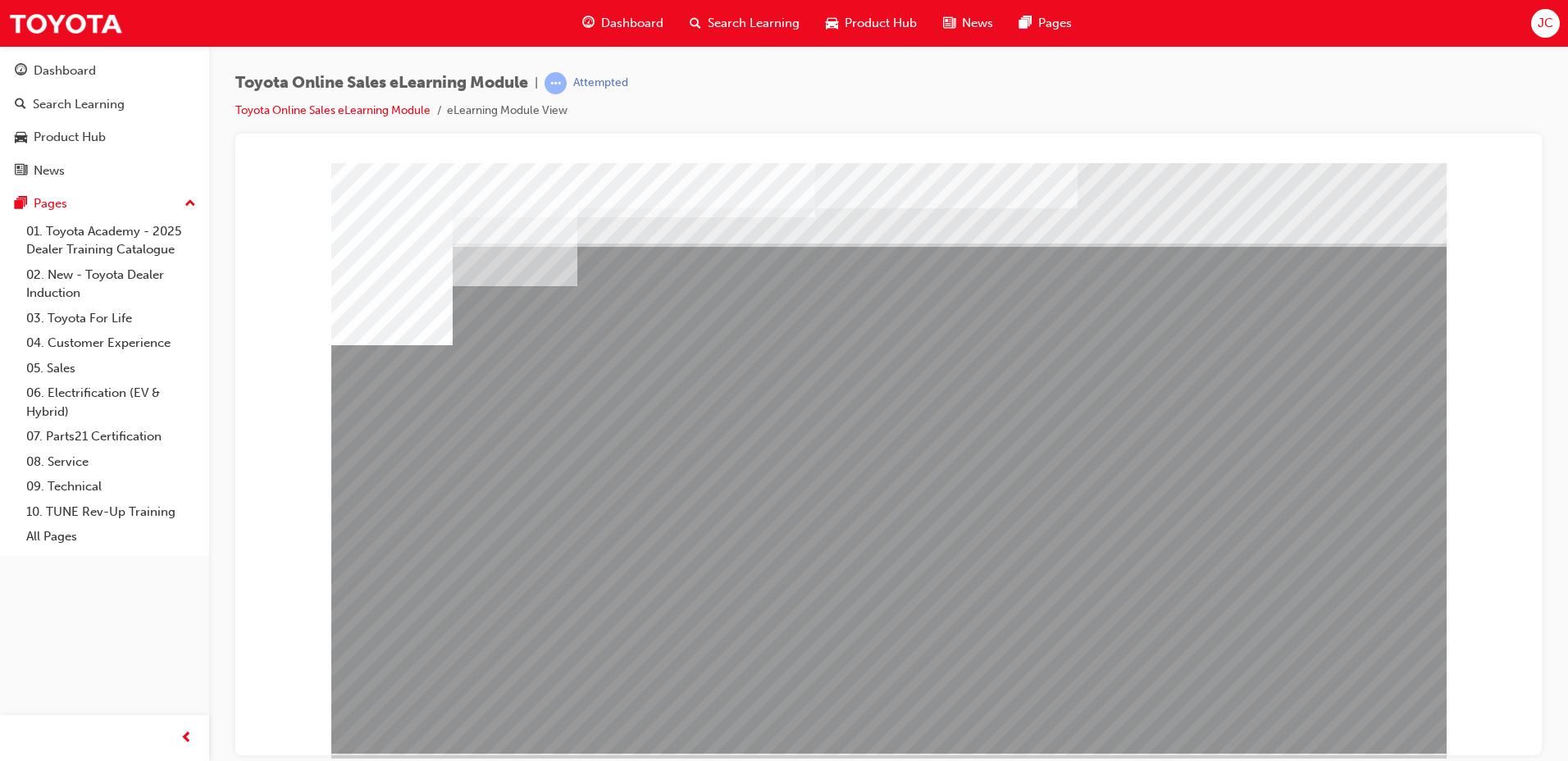 click at bounding box center [389, 3613] 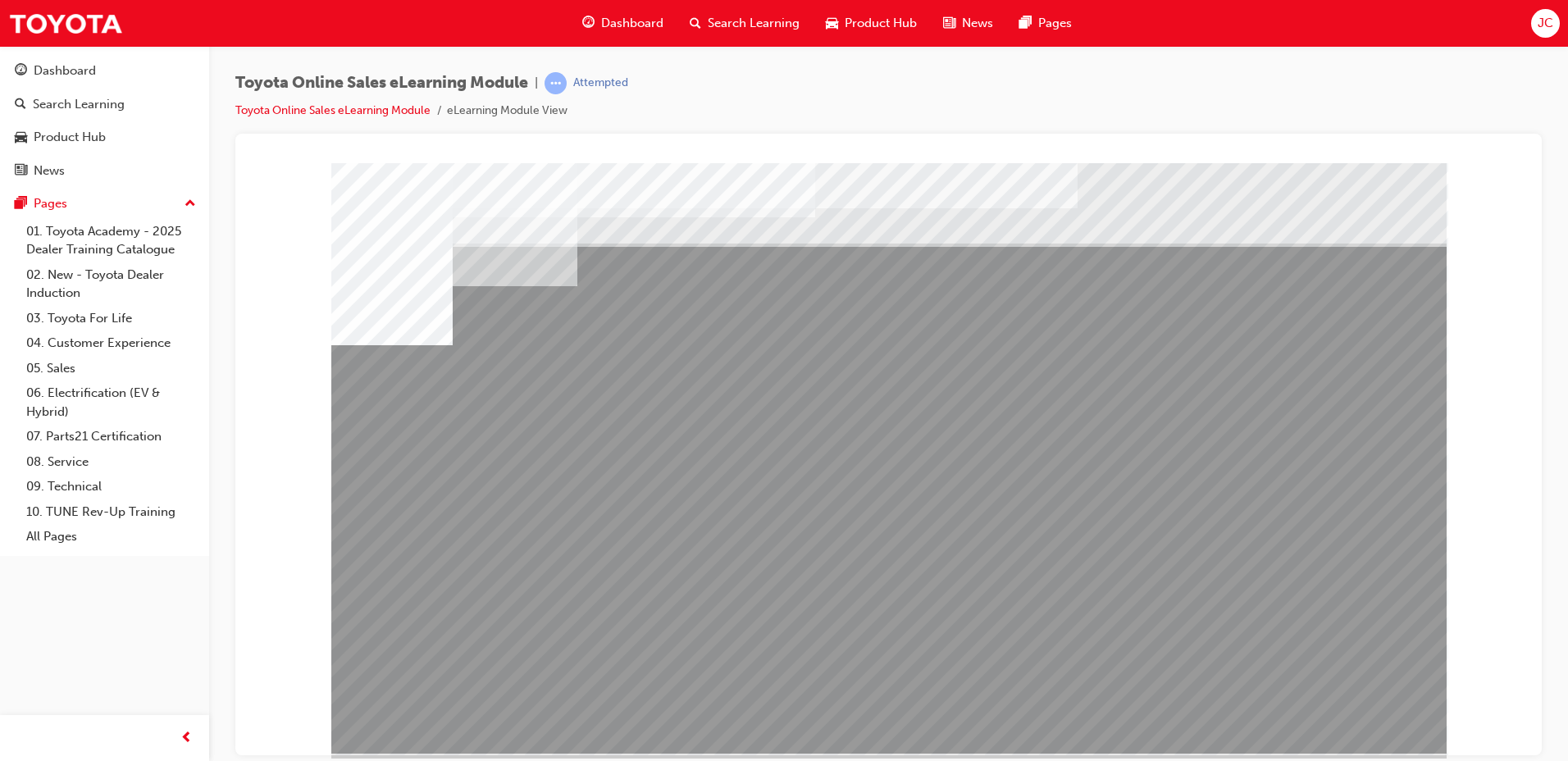 click at bounding box center [389, 3716] 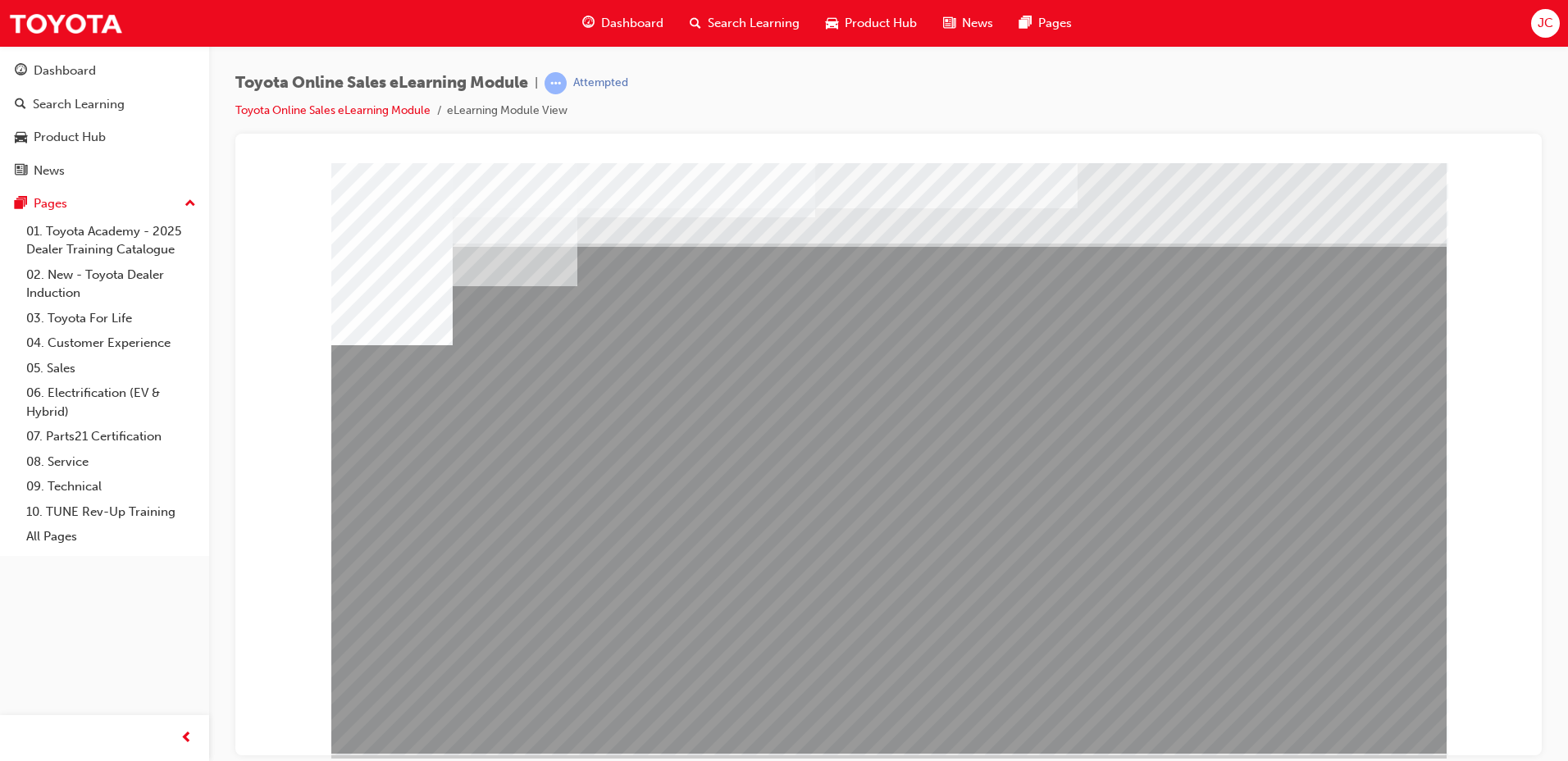 click at bounding box center (389, 3888) 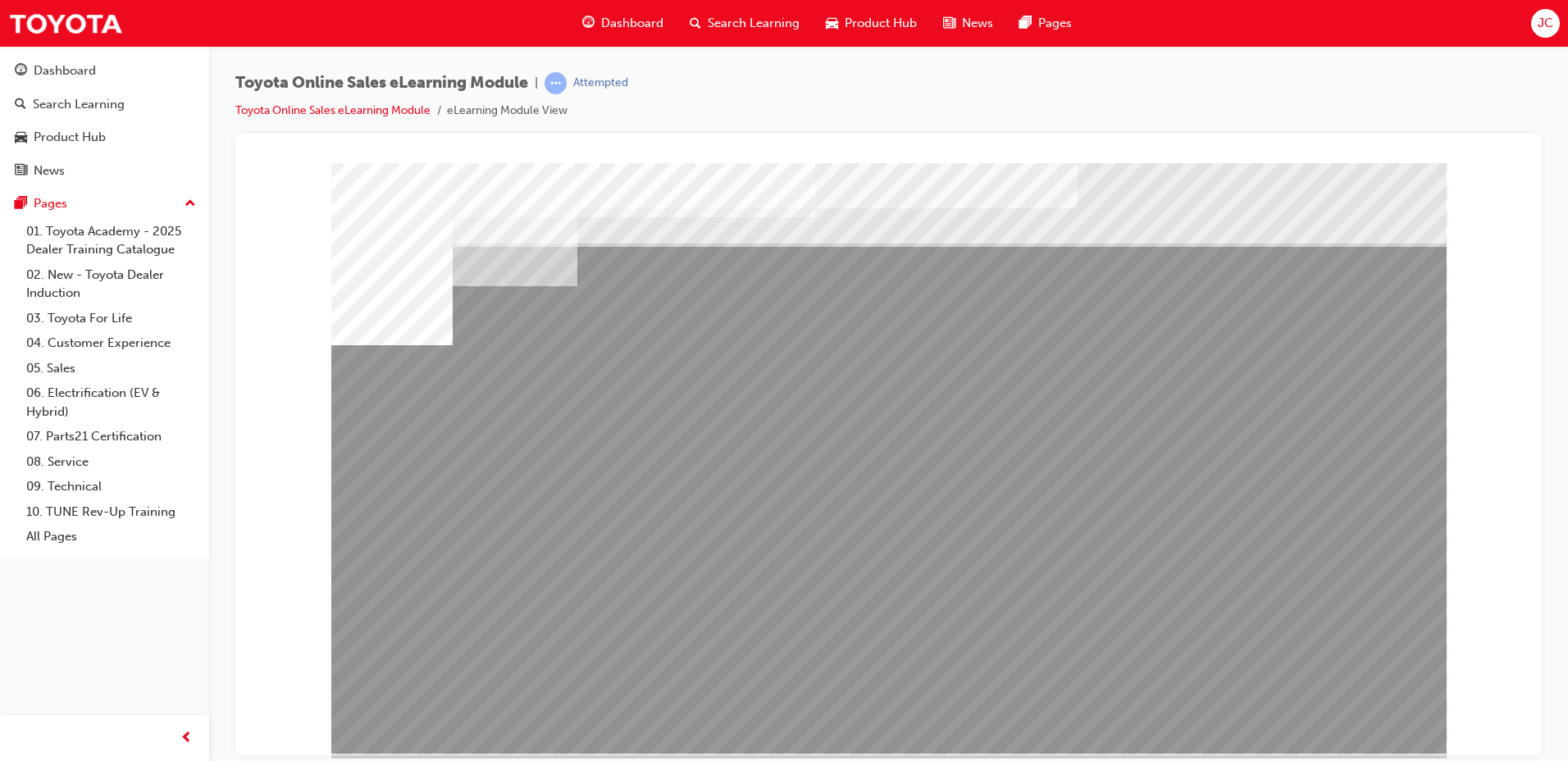 click at bounding box center [389, 3945] 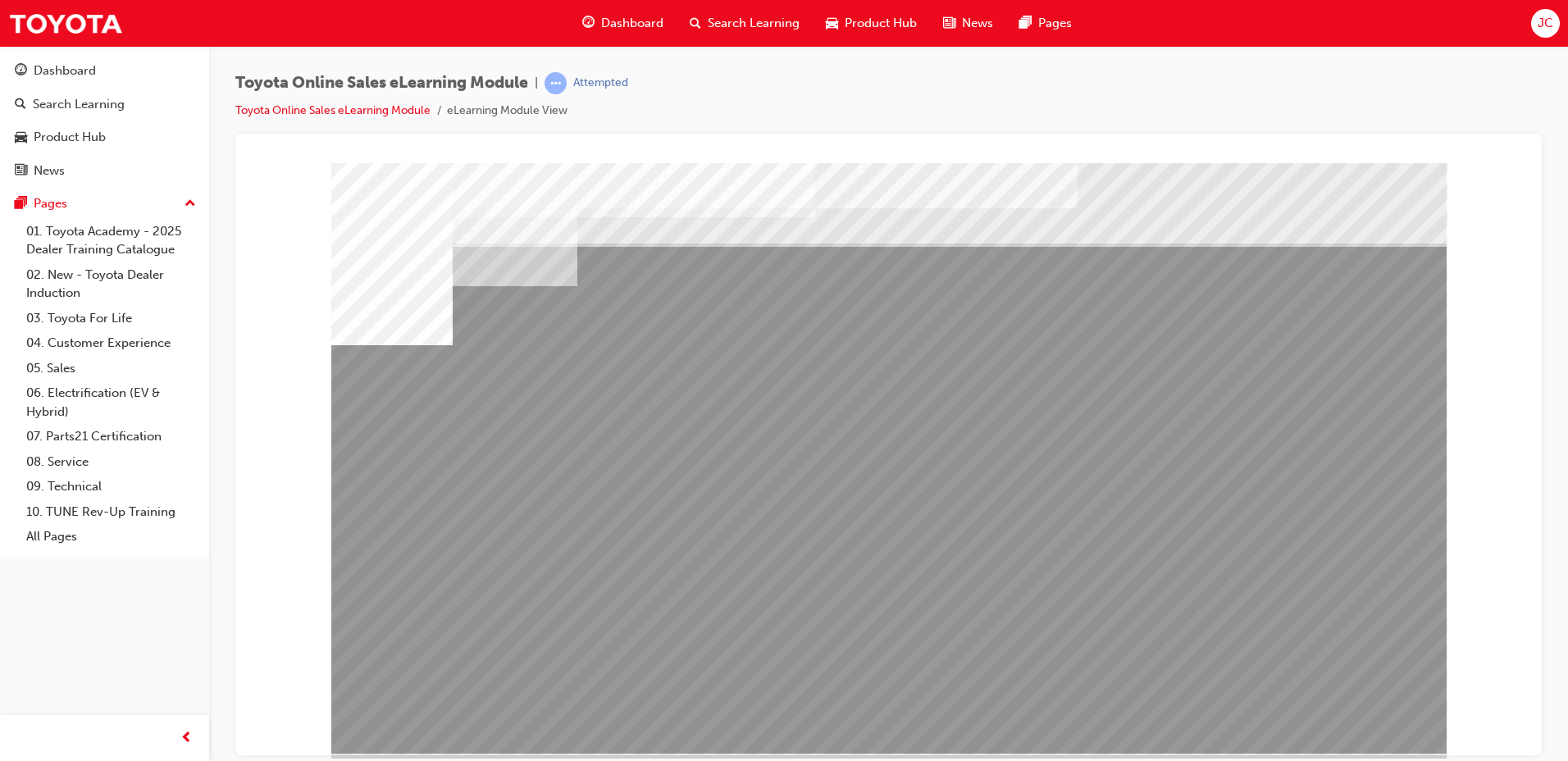 click at bounding box center (389, 4060) 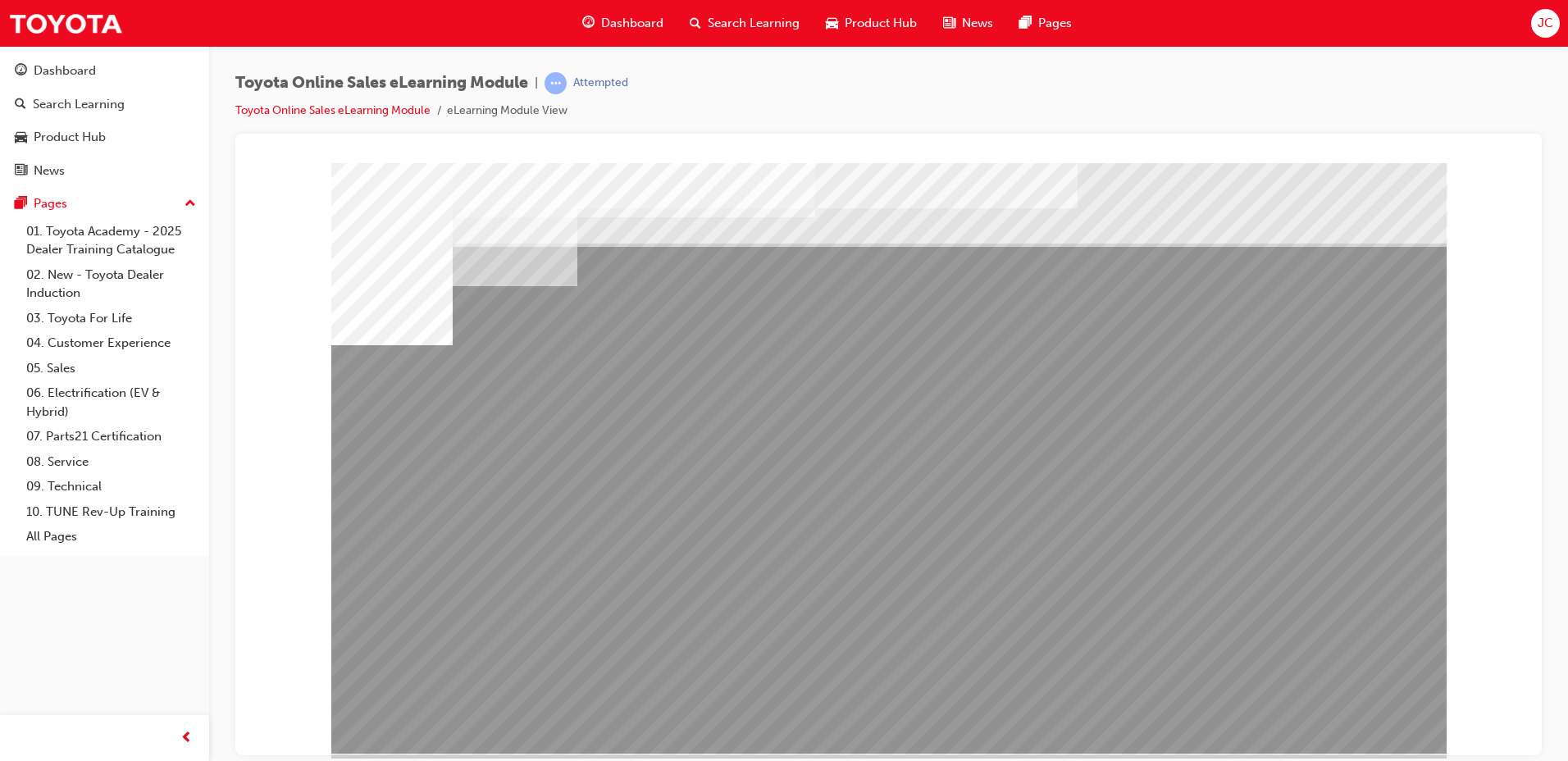 click at bounding box center (383, 2167) 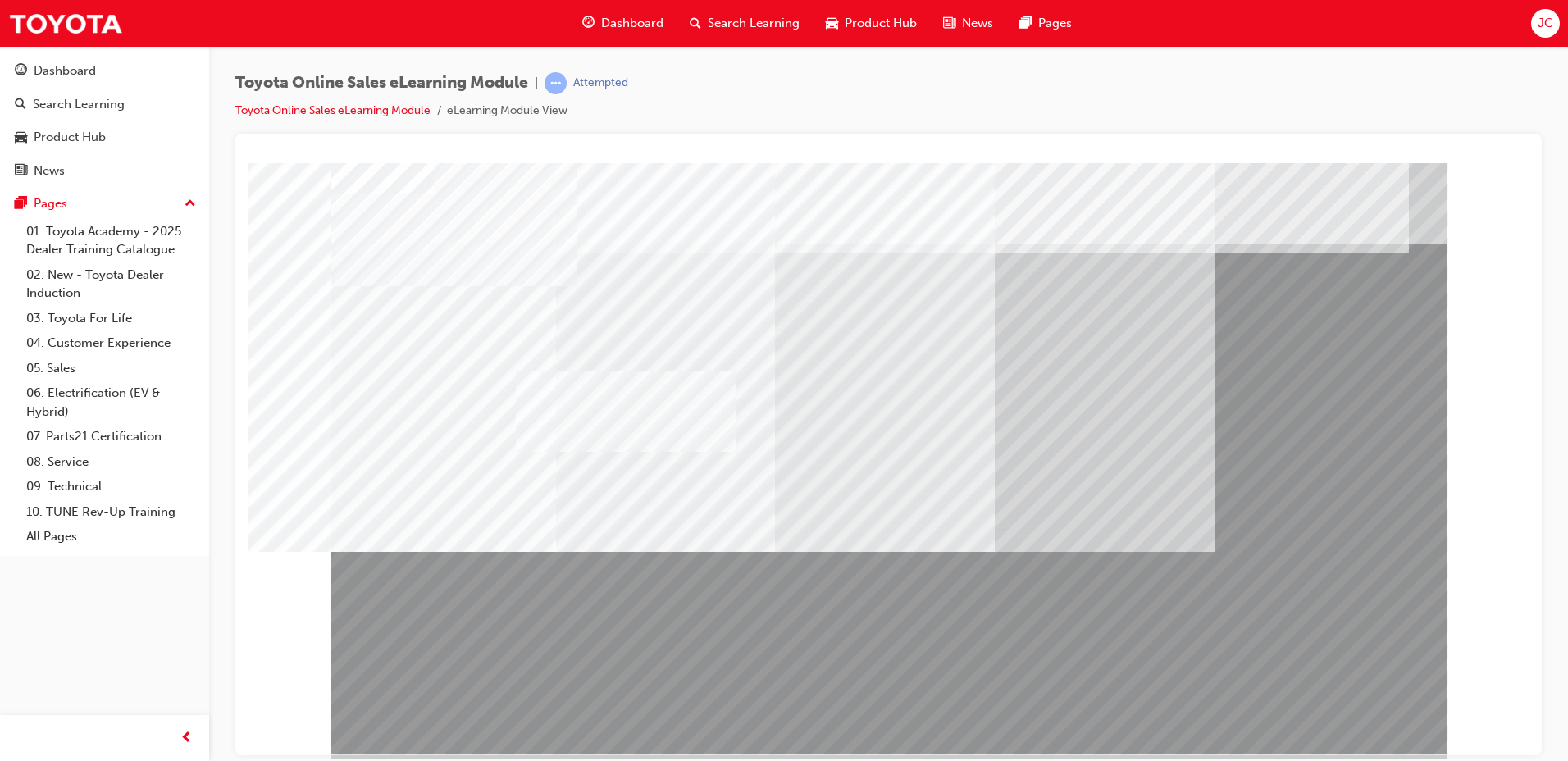 click at bounding box center [438, 2996] 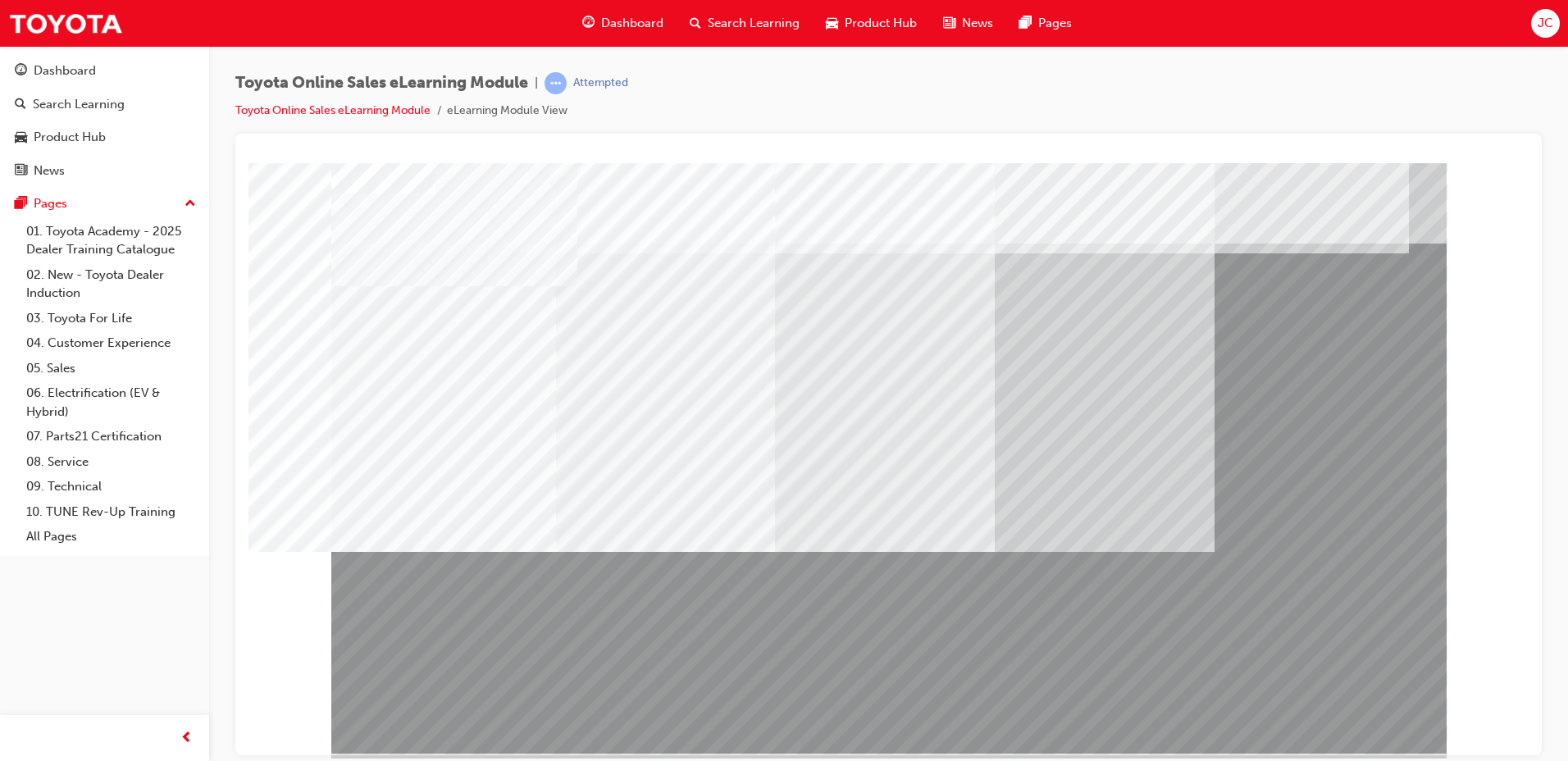 click at bounding box center (383, 3197) 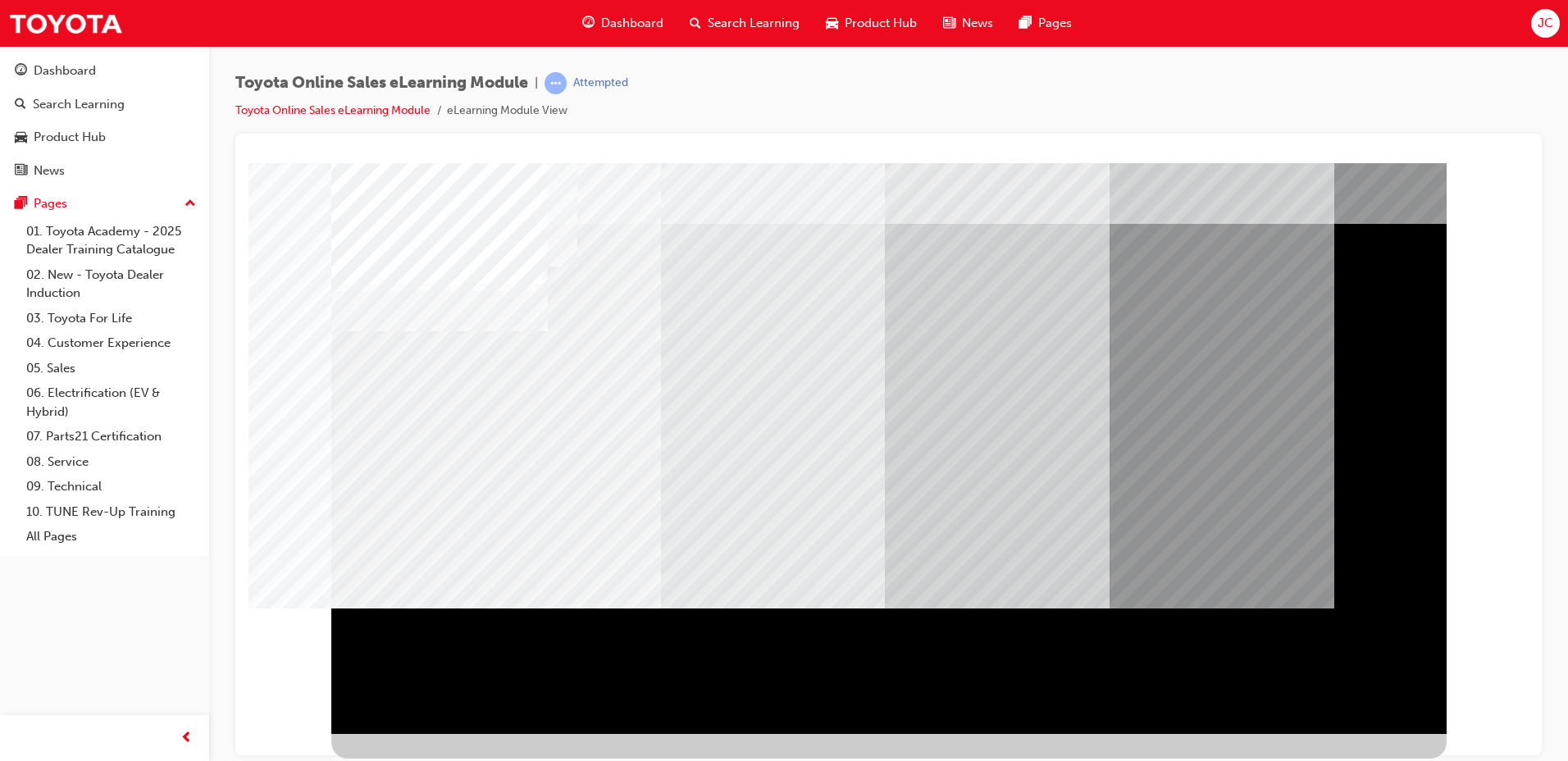 scroll, scrollTop: 0, scrollLeft: 0, axis: both 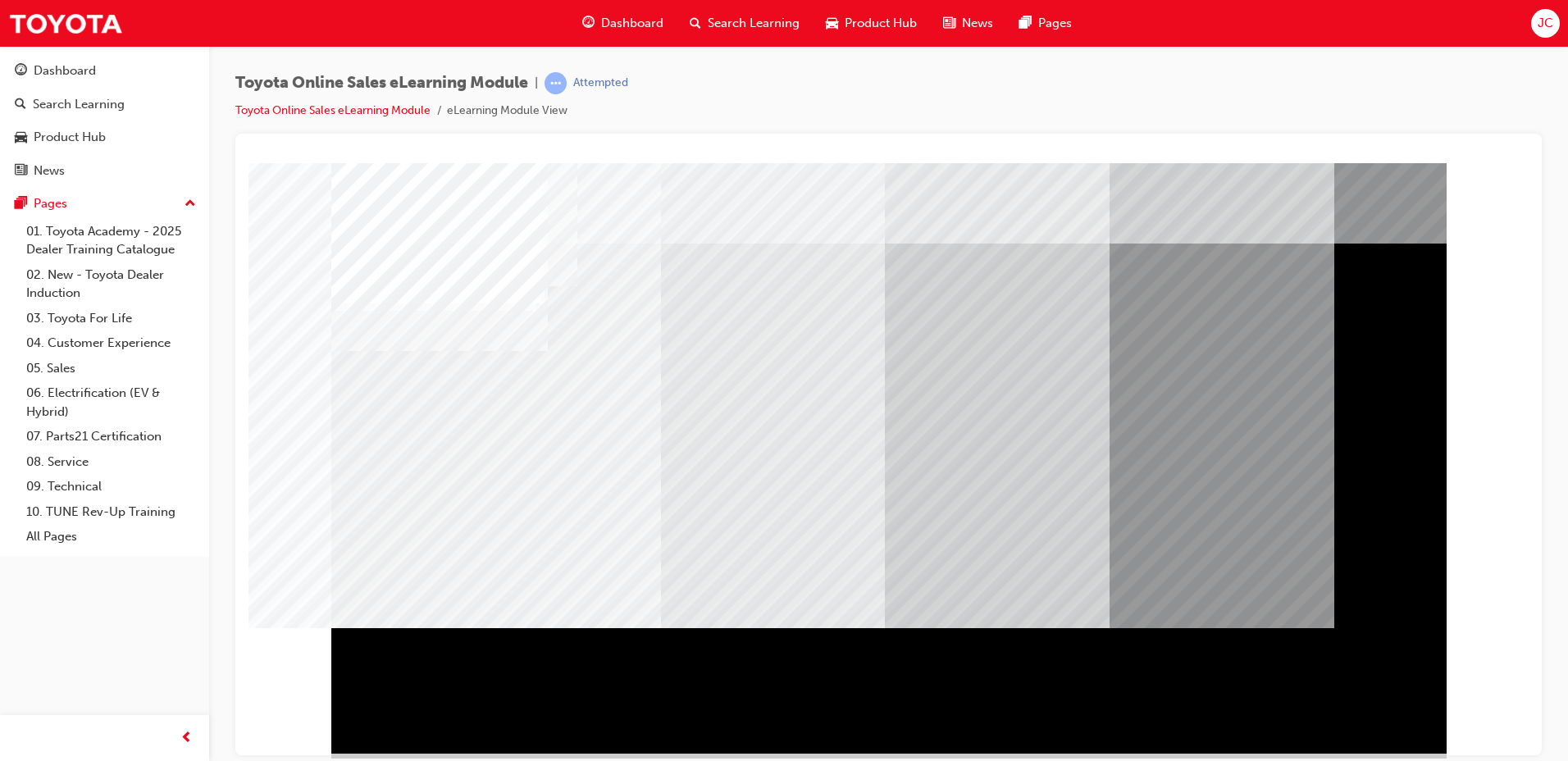 click at bounding box center (383, 2183) 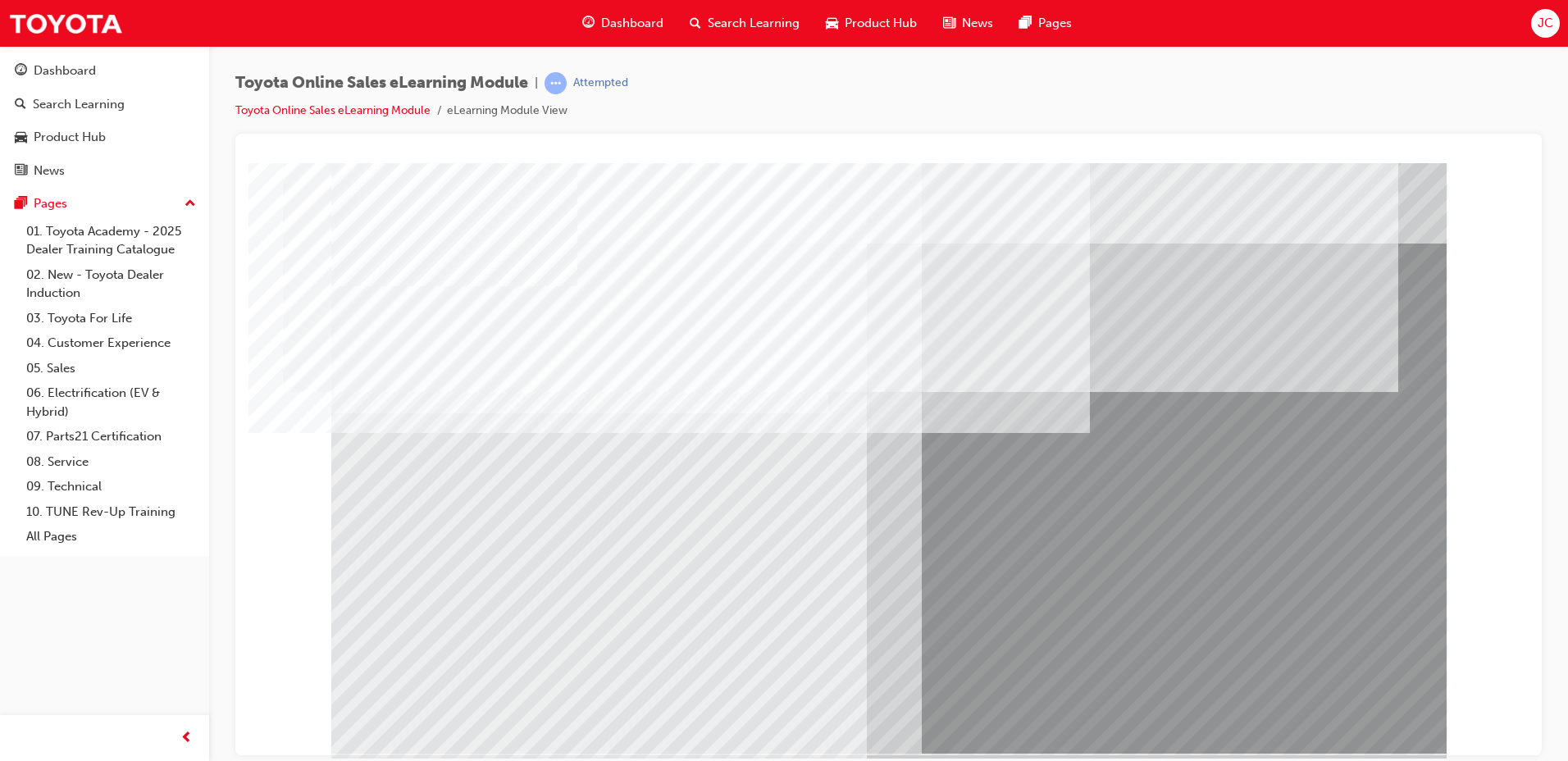 click at bounding box center (383, 3198) 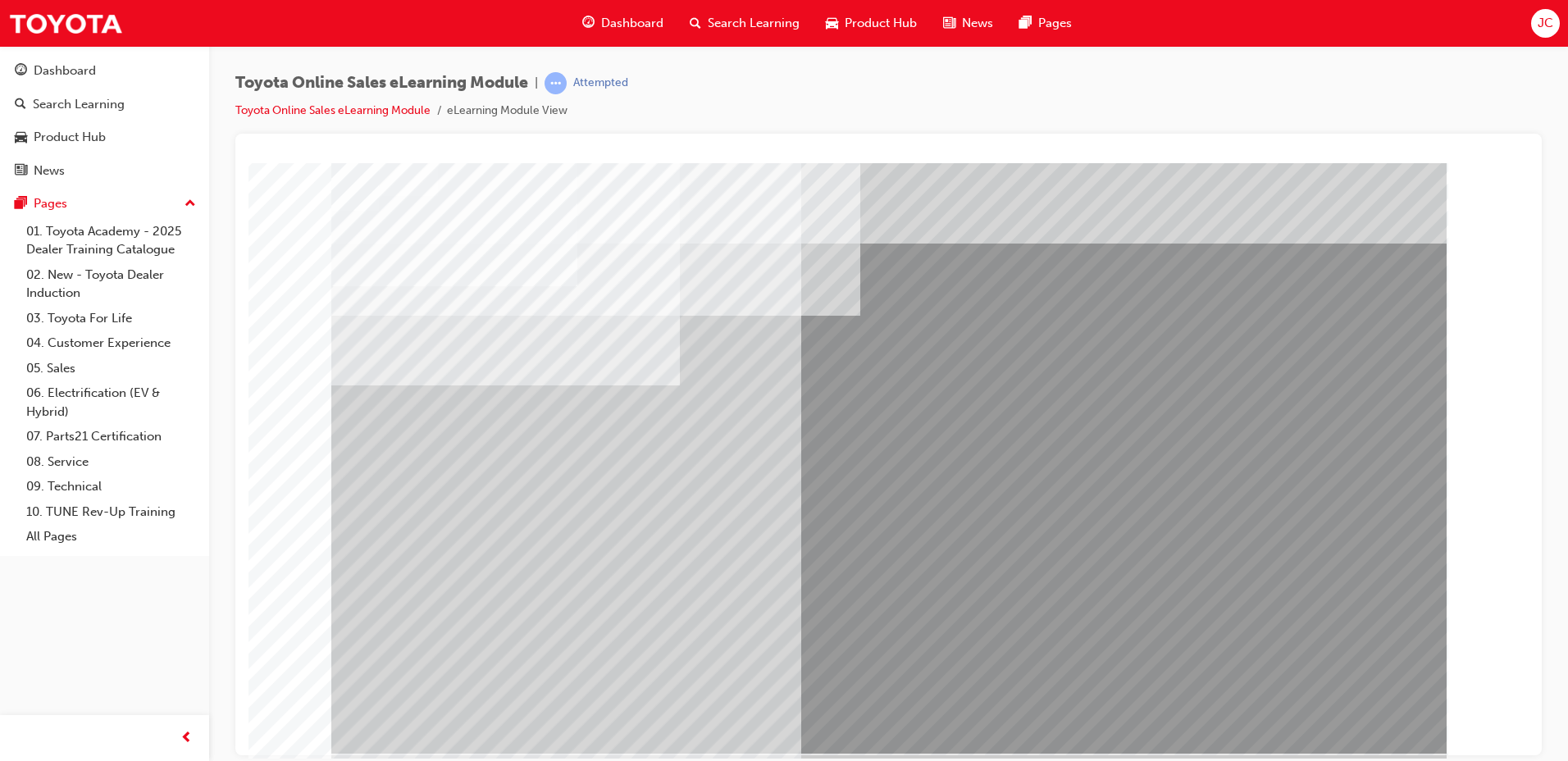 click at bounding box center [352, 3568] 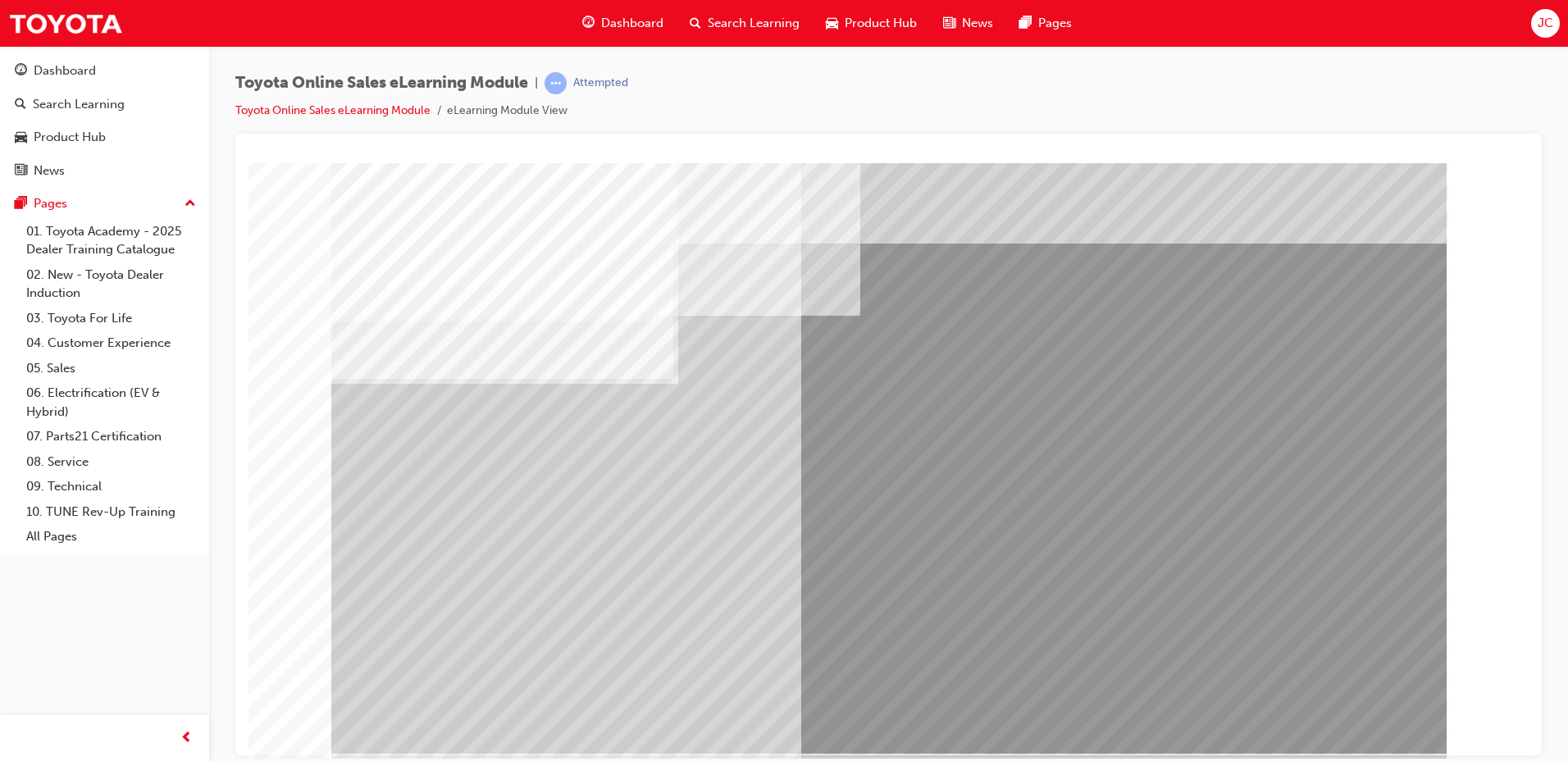 click at bounding box center (352, 3609) 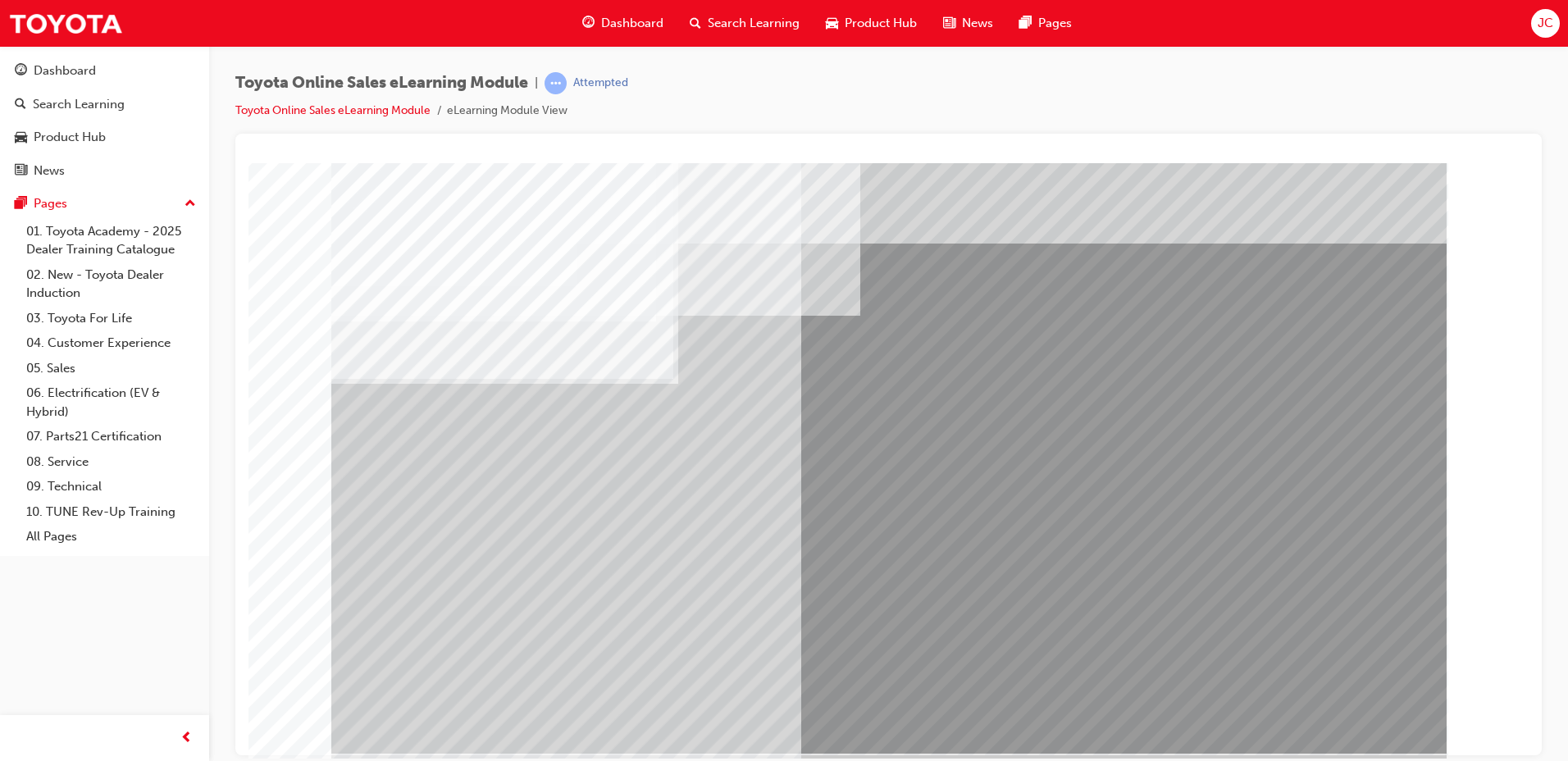 click at bounding box center [352, 3650] 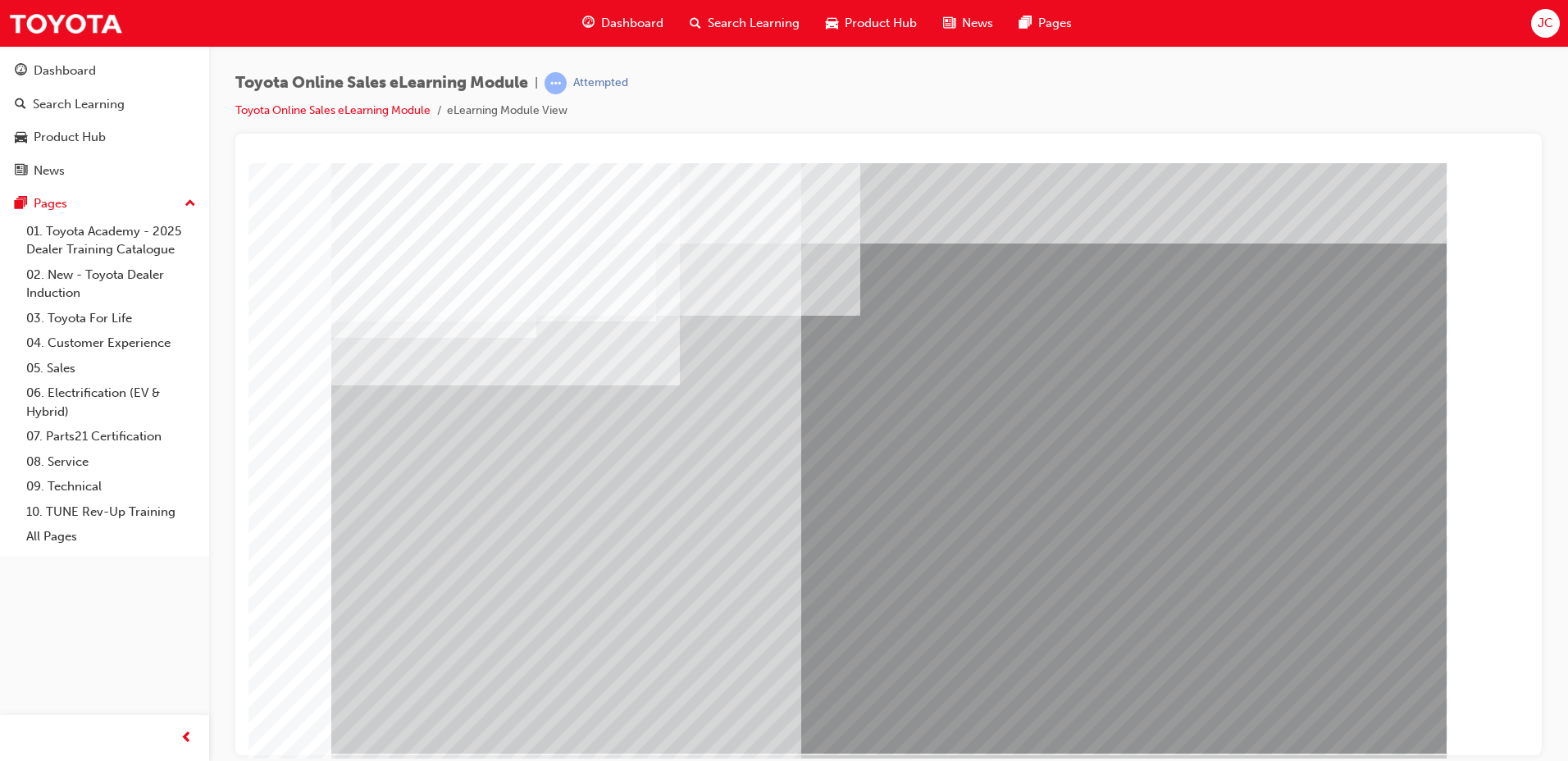 click at bounding box center [352, 3691] 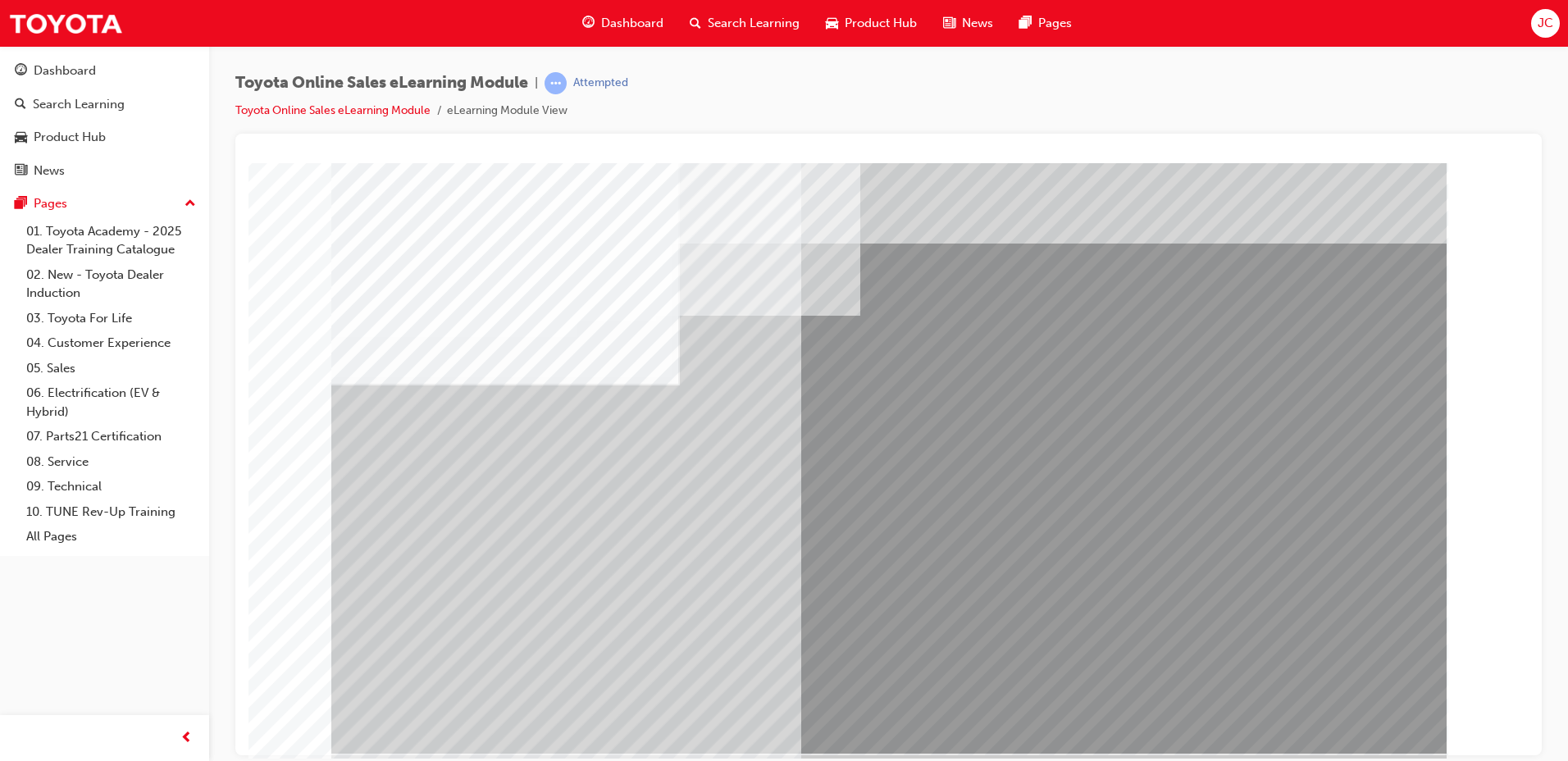 click at bounding box center (383, 4343) 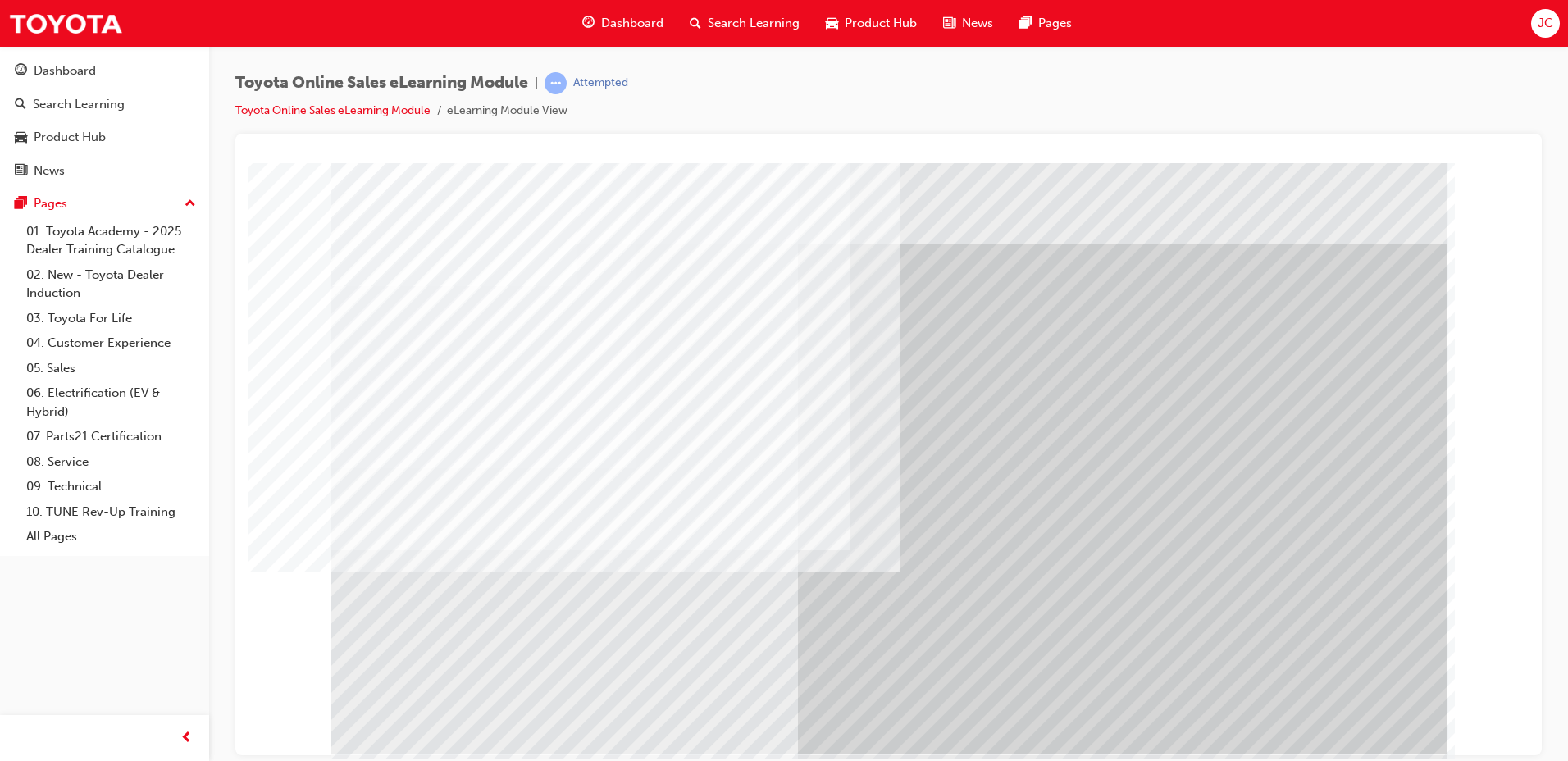 click at bounding box center (383, 3407) 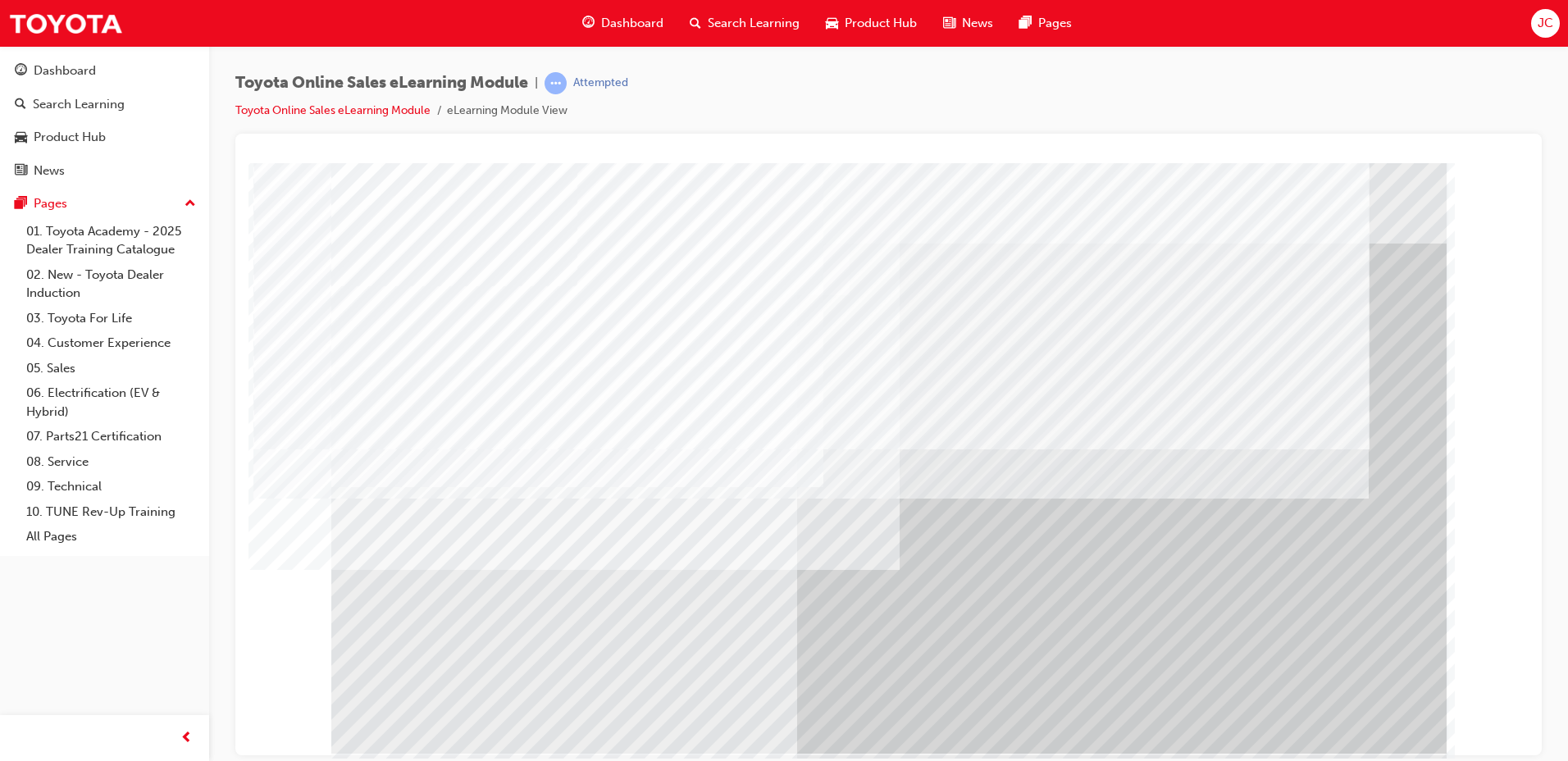 click at bounding box center (381, 3884) 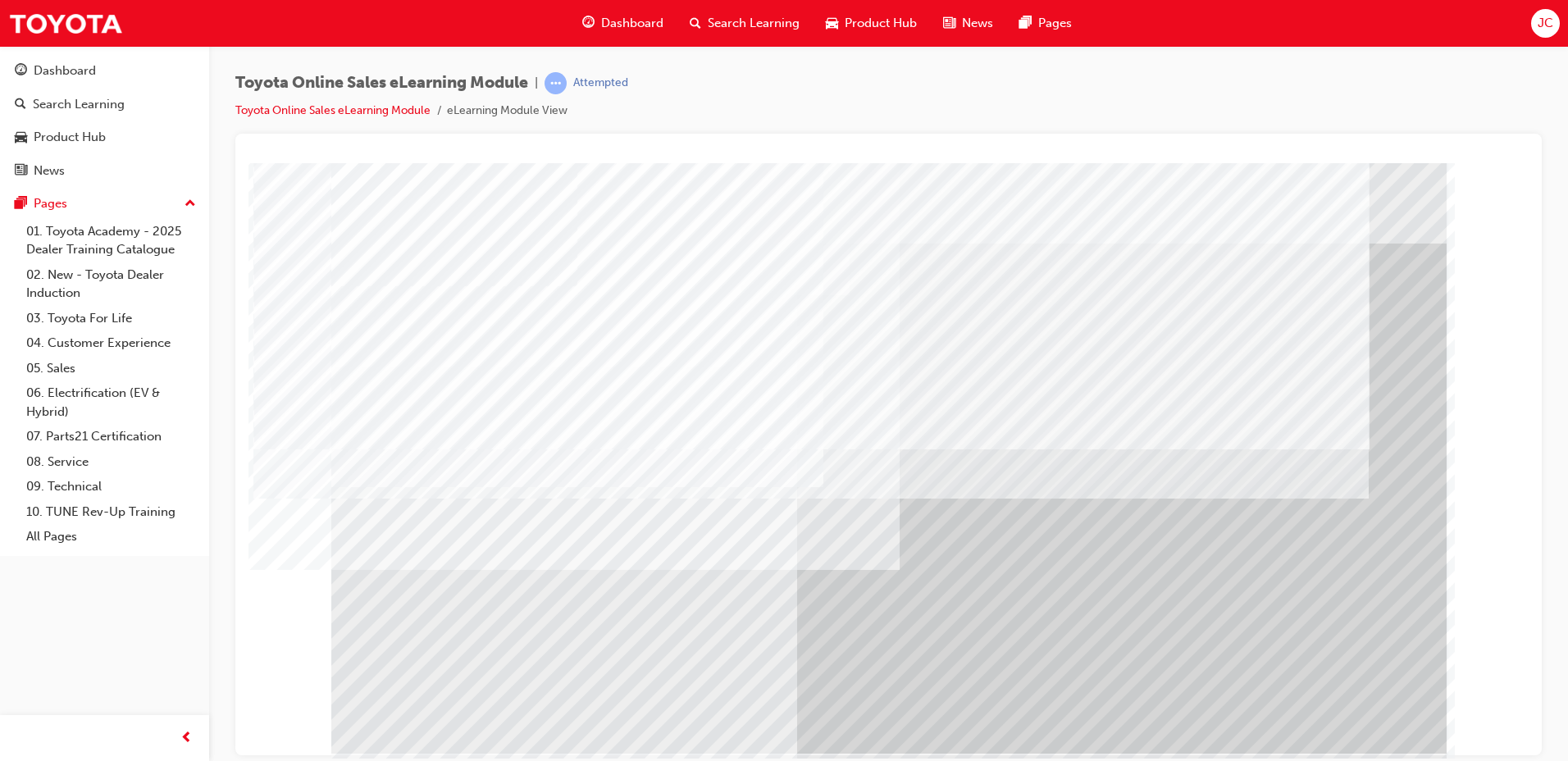 click at bounding box center (383, 3119) 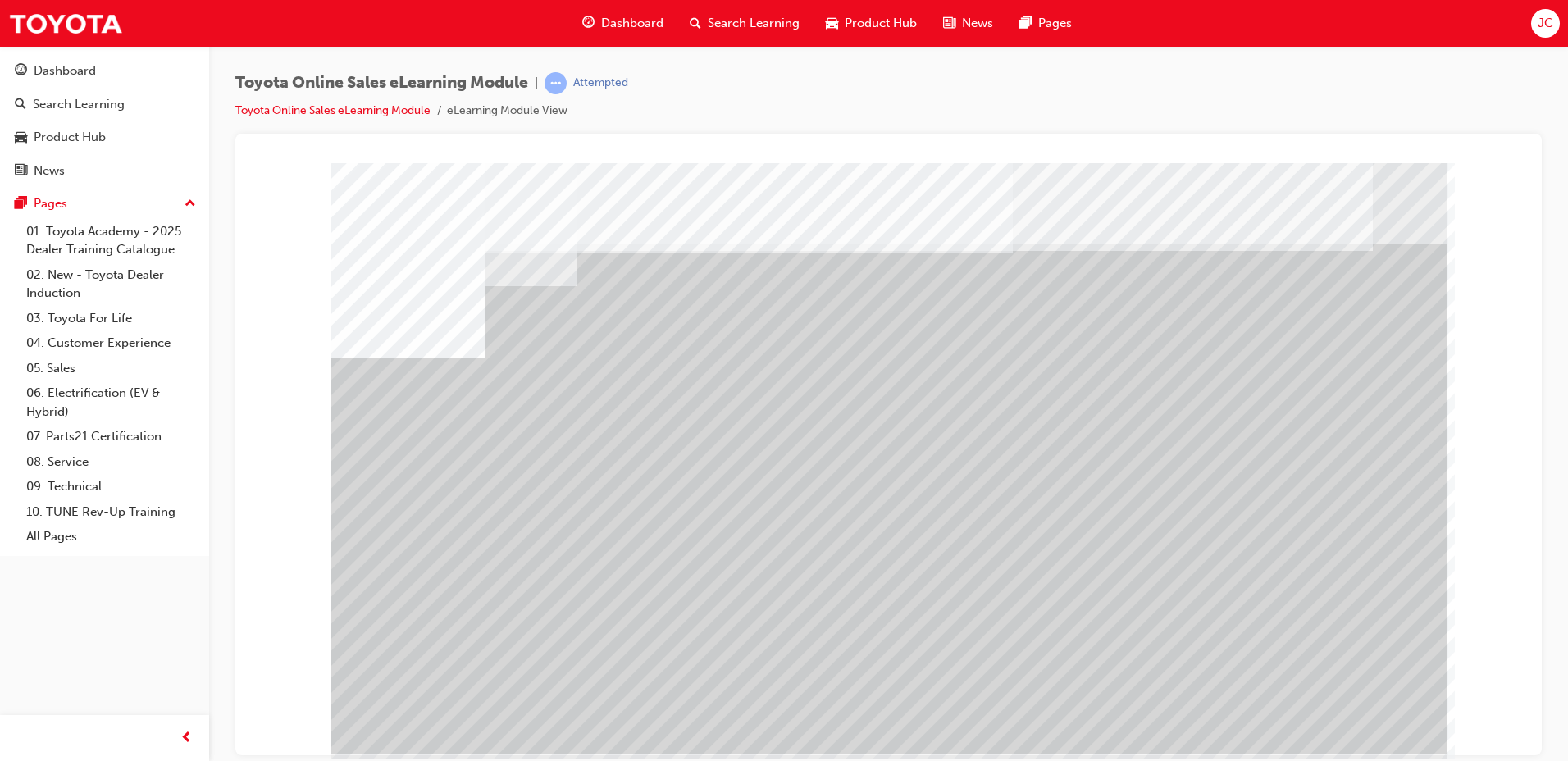 click at bounding box center (405, 3976) 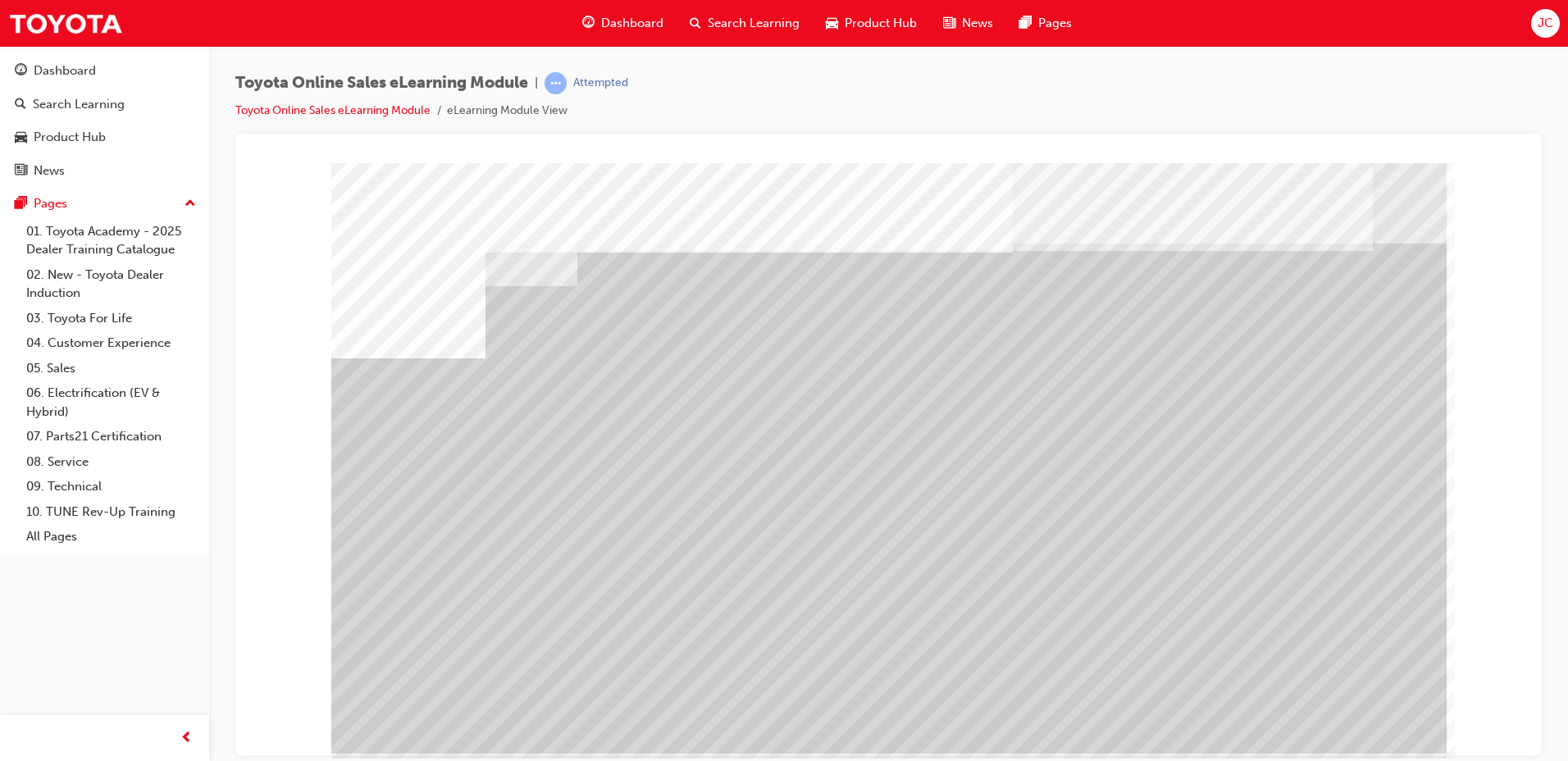 click at bounding box center [383, 6835] 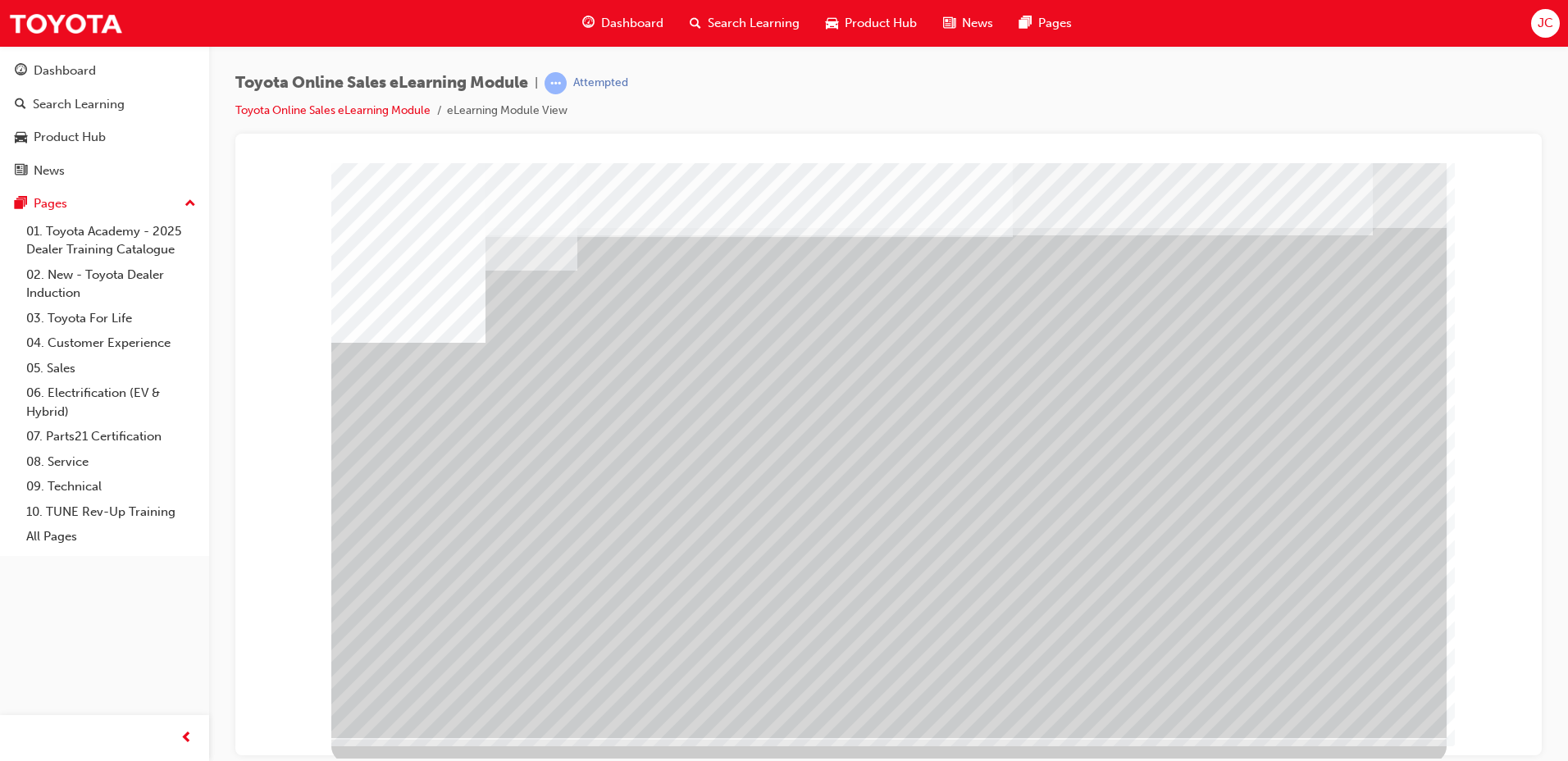 scroll, scrollTop: 20, scrollLeft: 0, axis: vertical 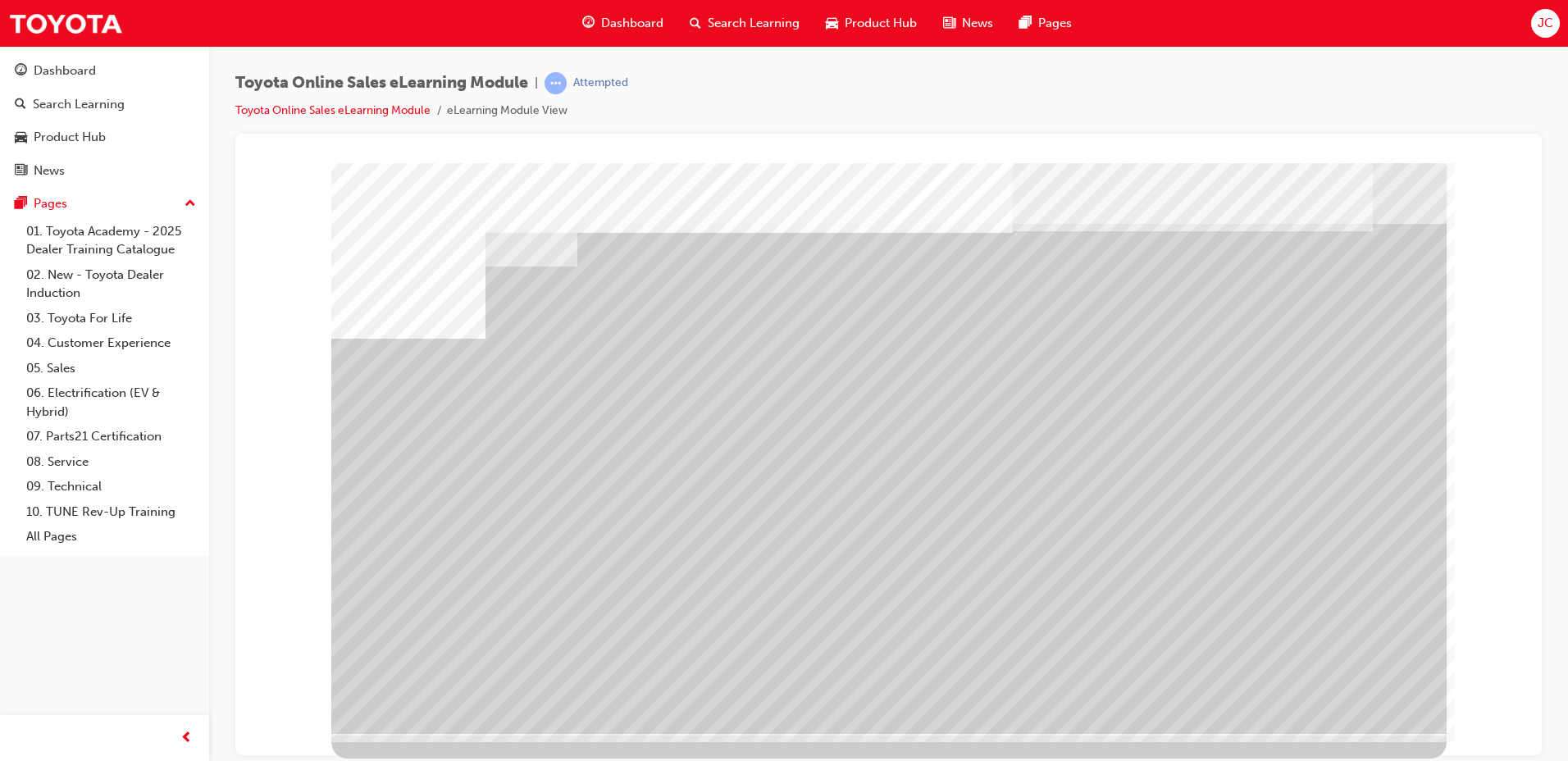 click at bounding box center (383, 6815) 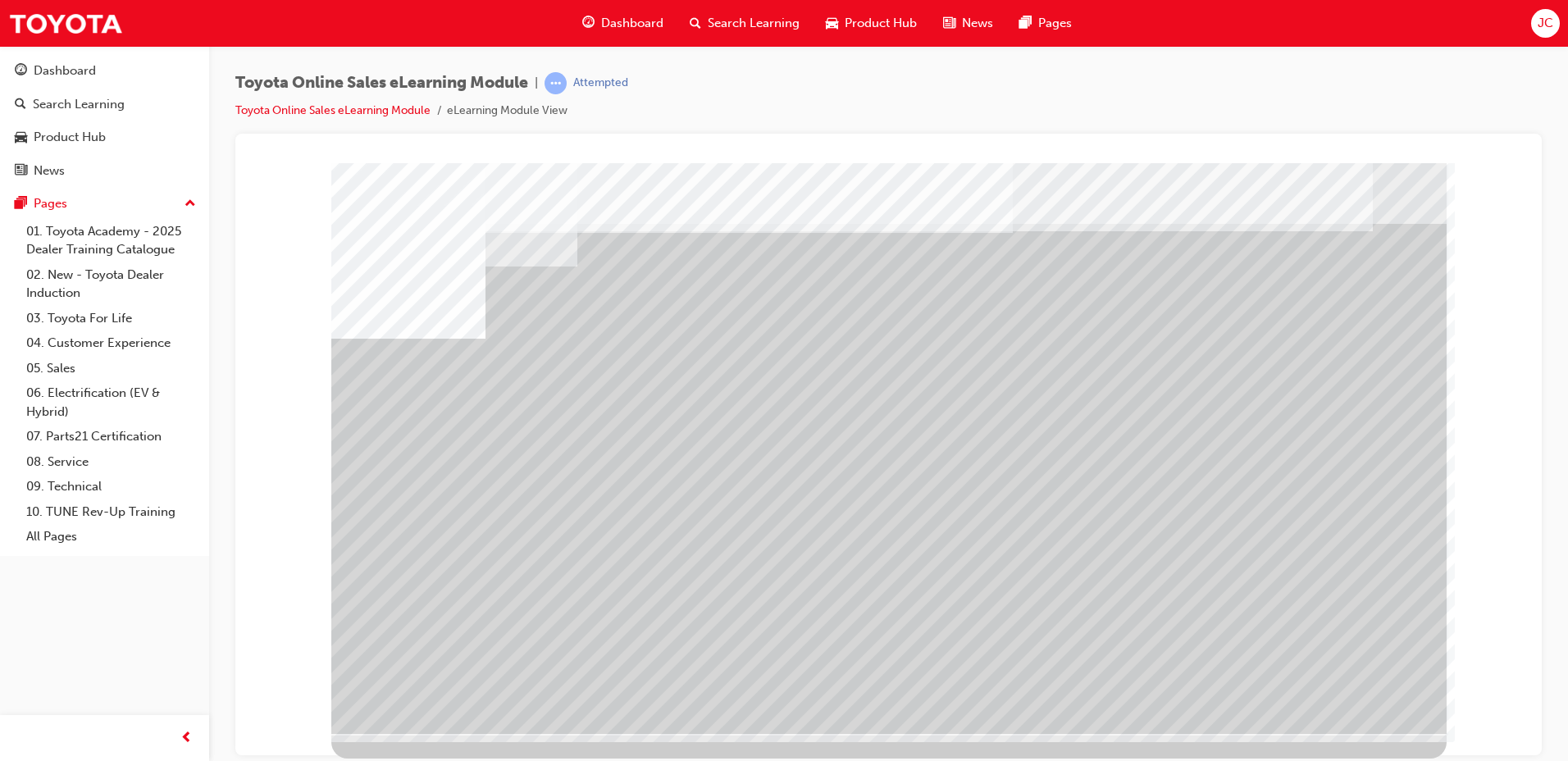 click at bounding box center (405, 4072) 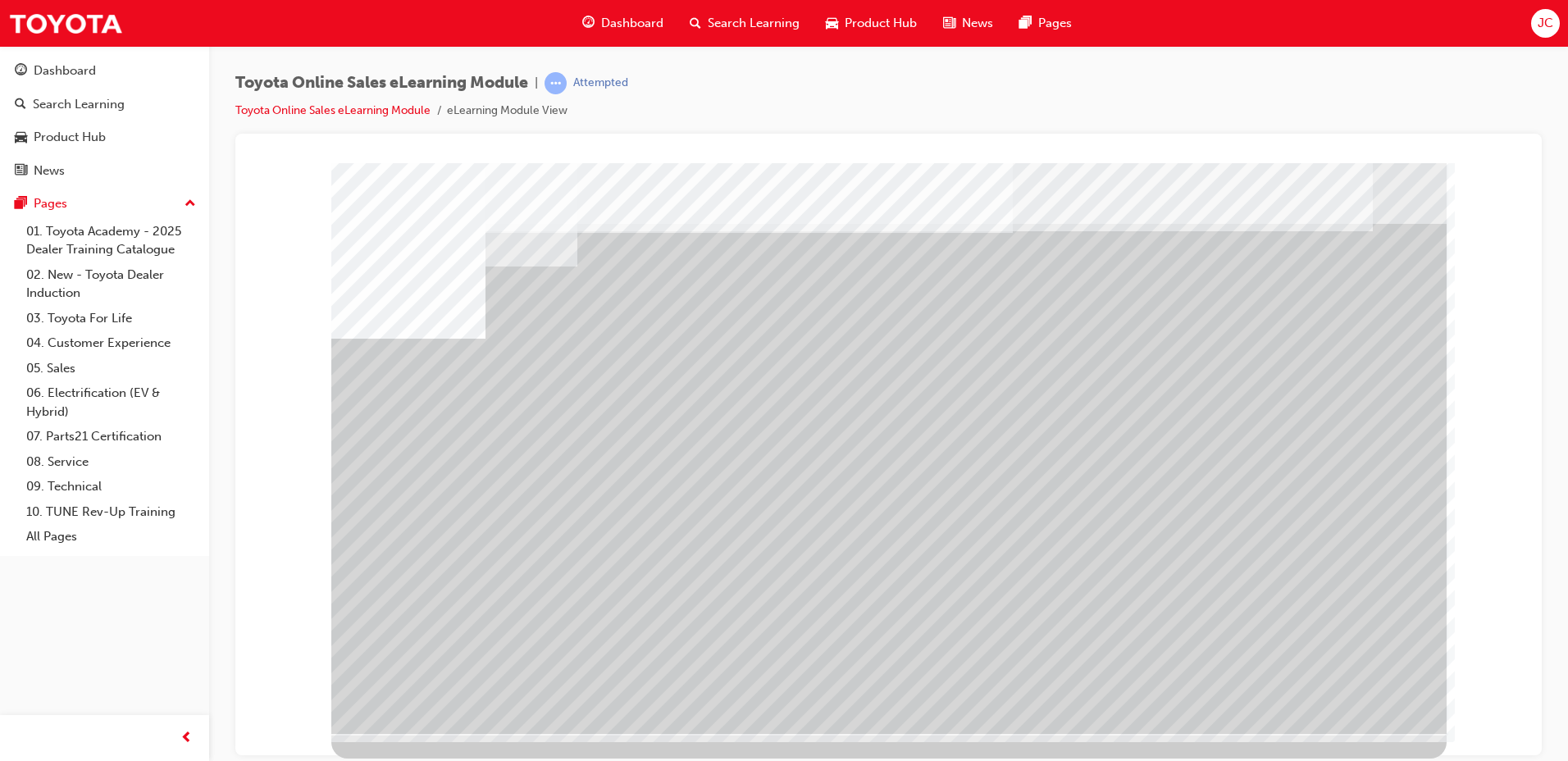 click at bounding box center [405, 4129] 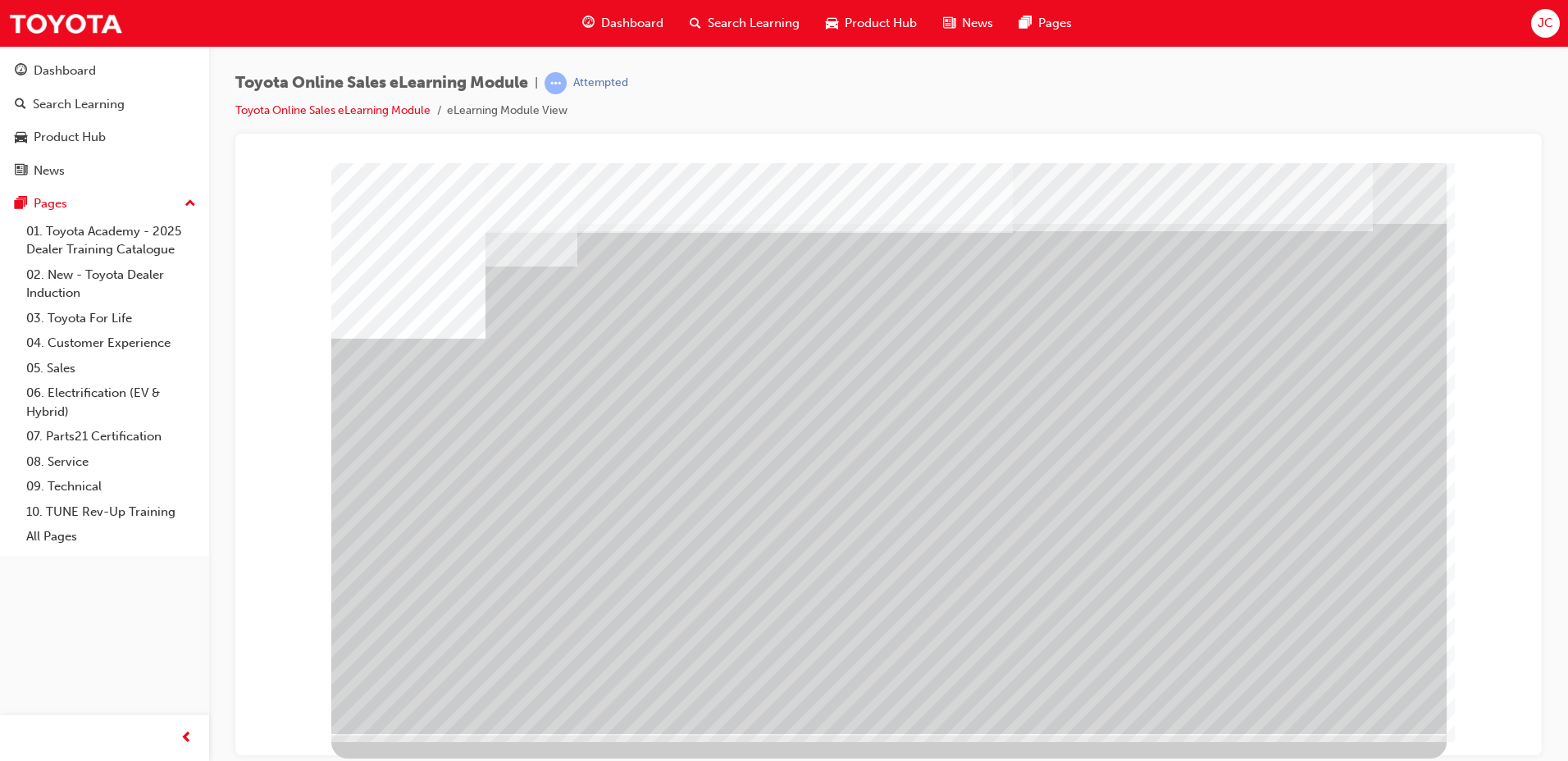 click at bounding box center [383, 2724] 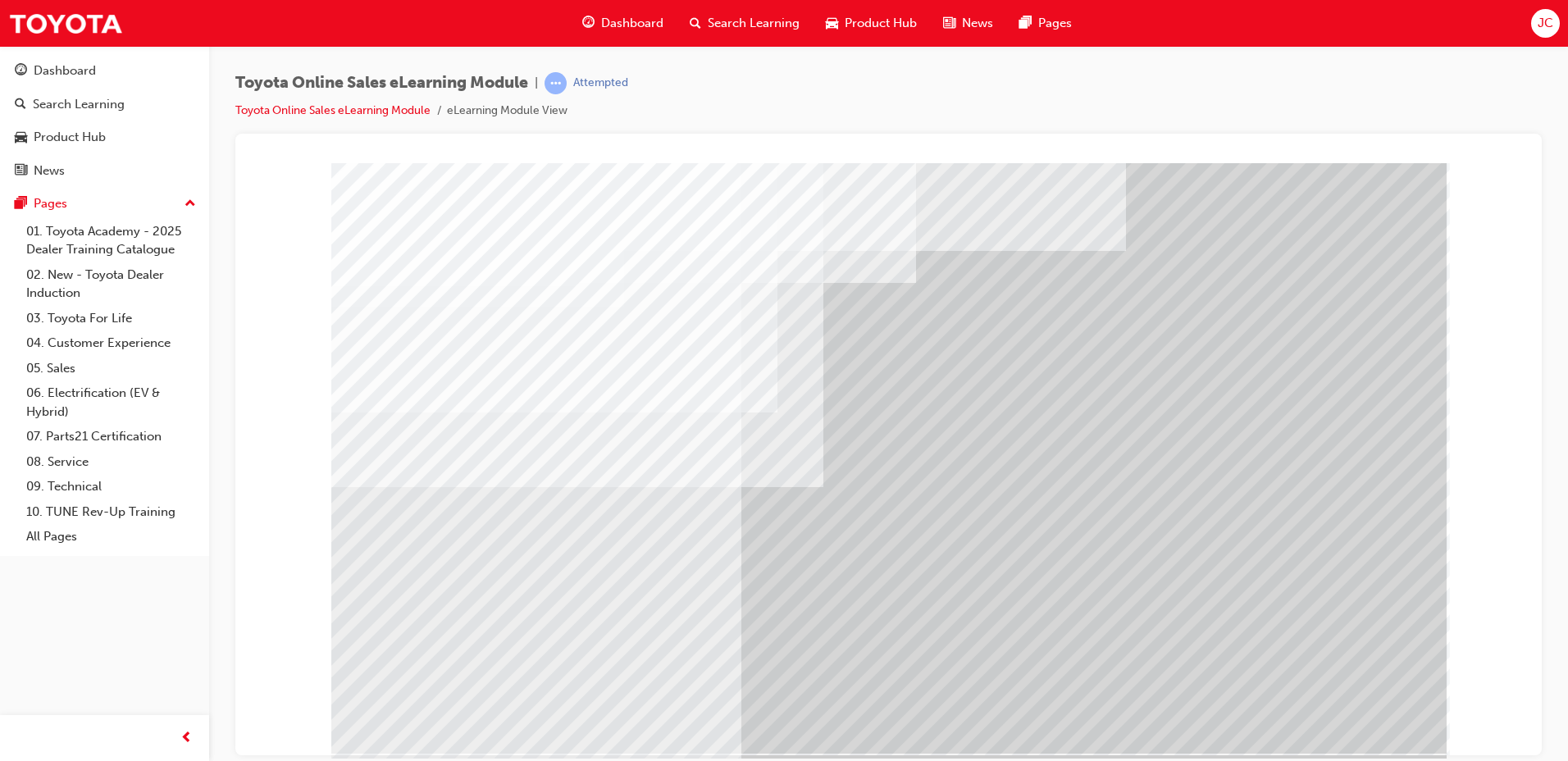 click at bounding box center (383, 3770) 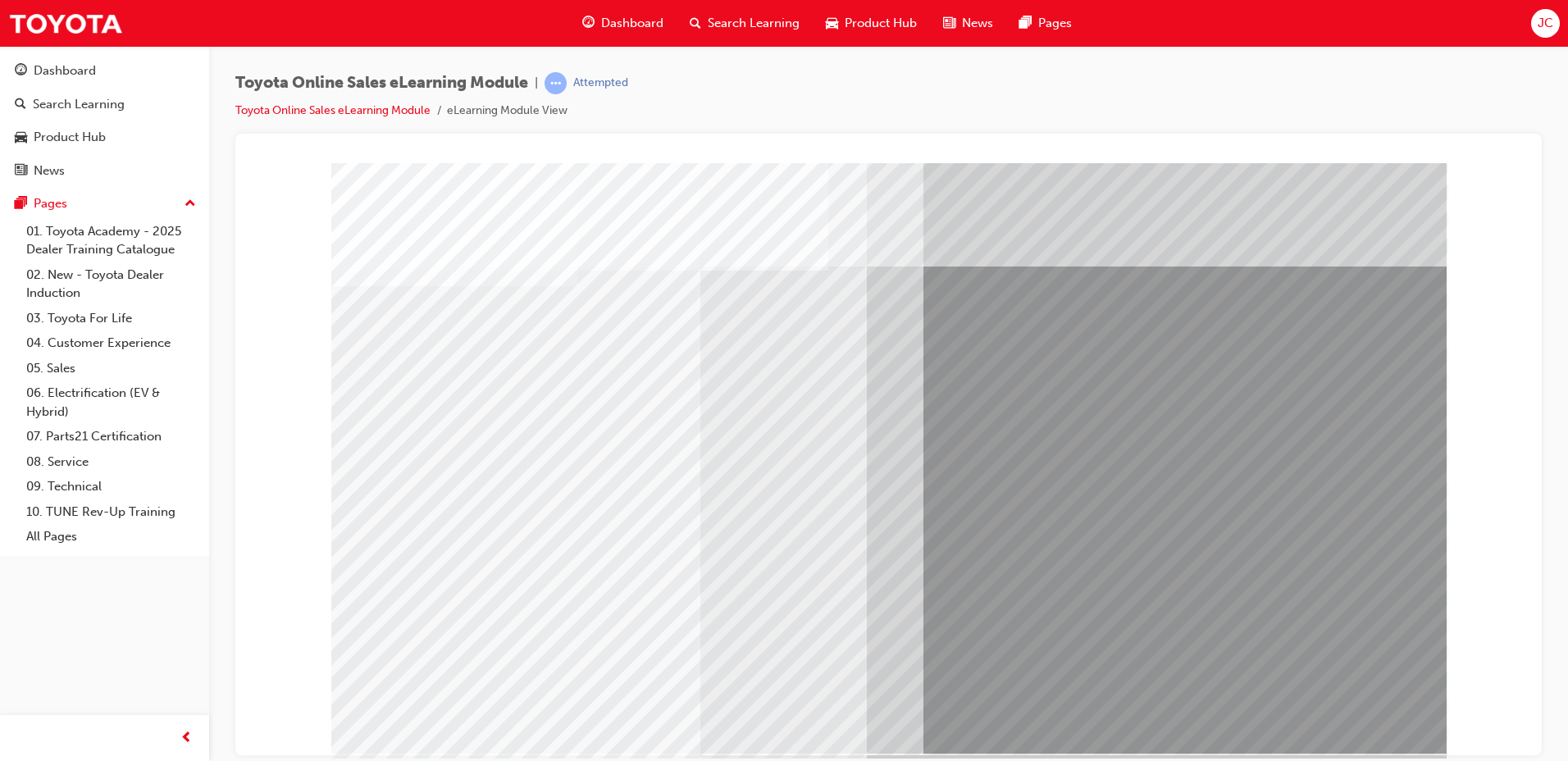 click at bounding box center (383, 2814) 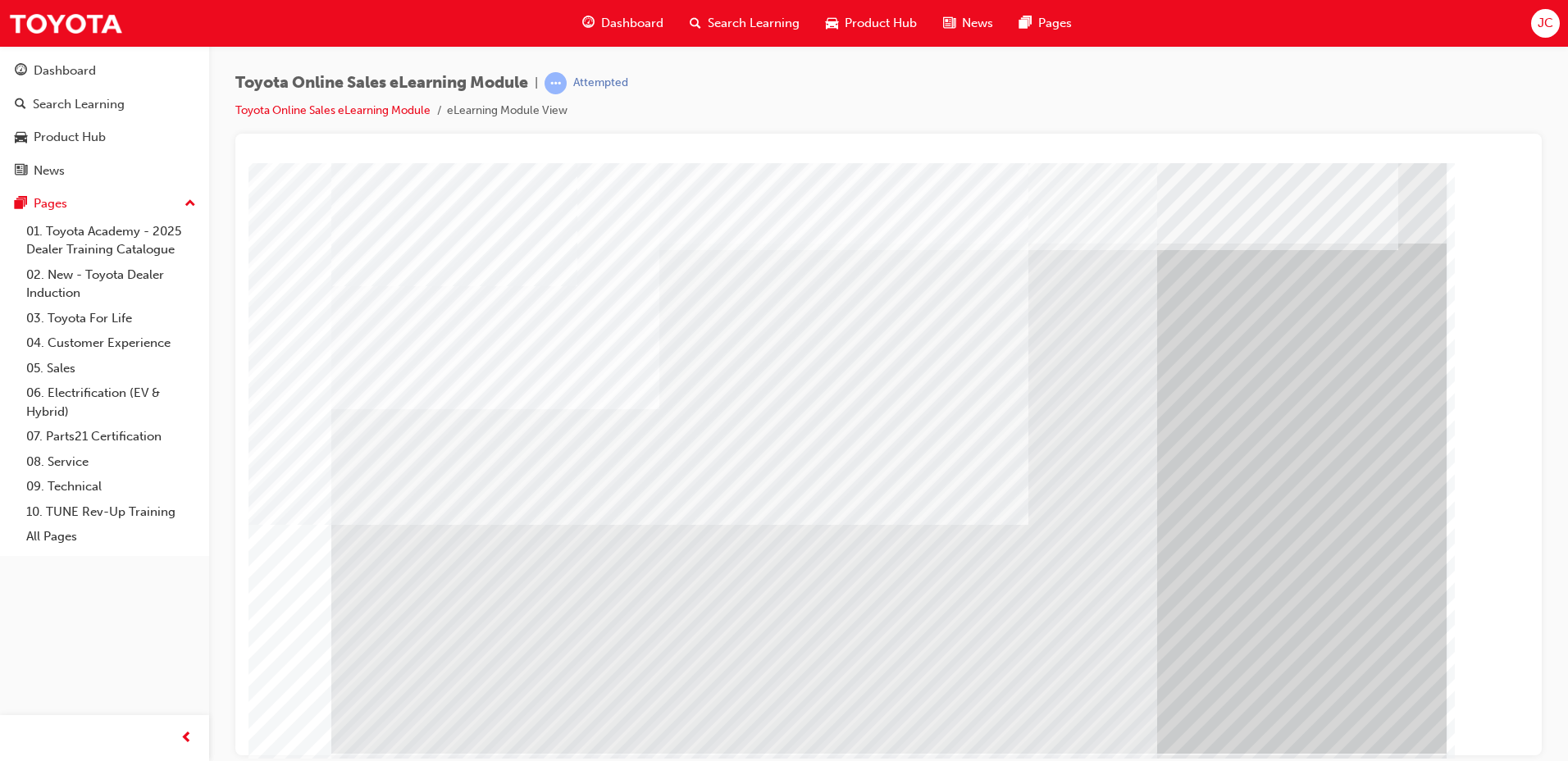 click at bounding box center [495, 2382] 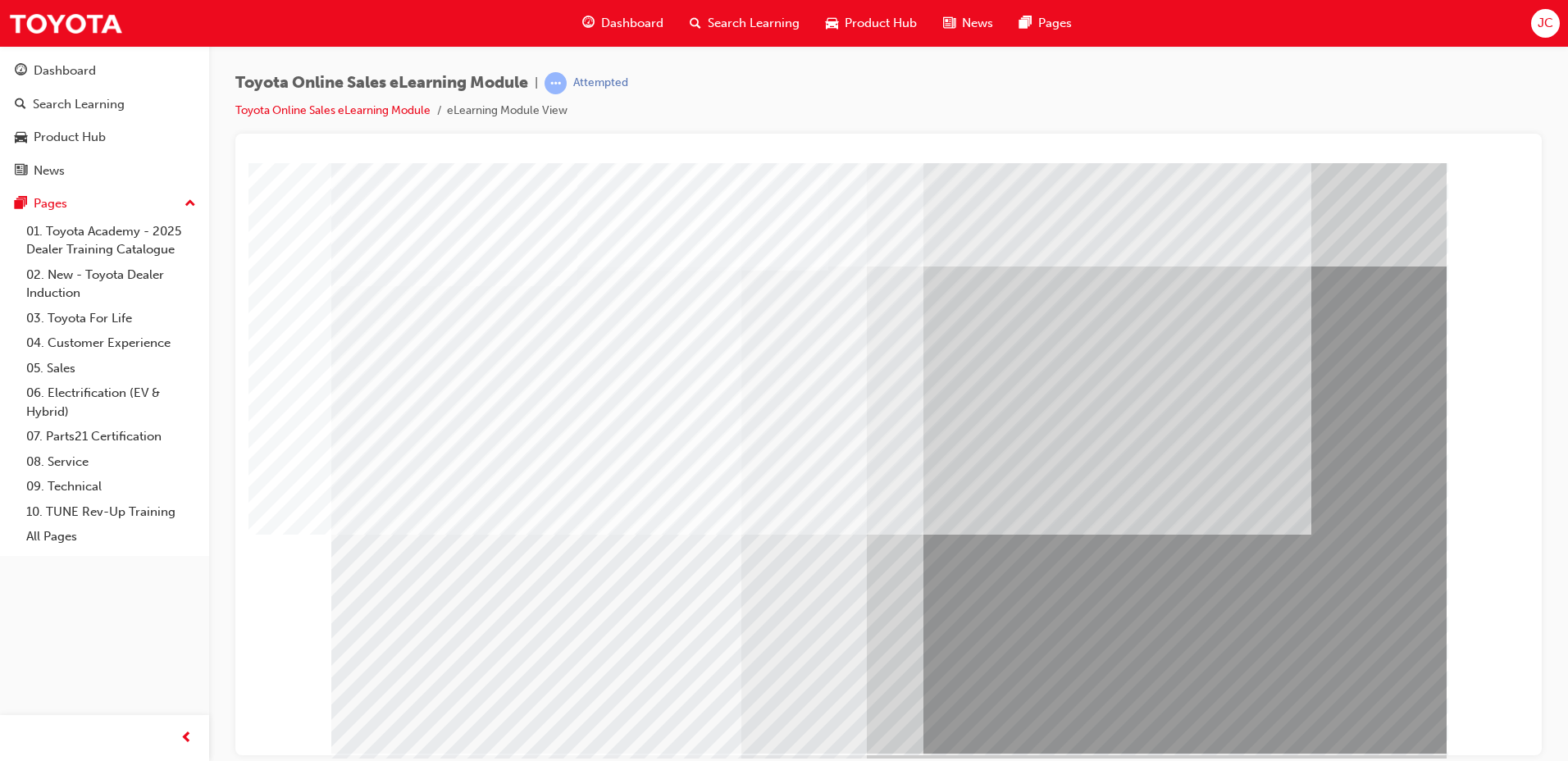 click at bounding box center [499, 3969] 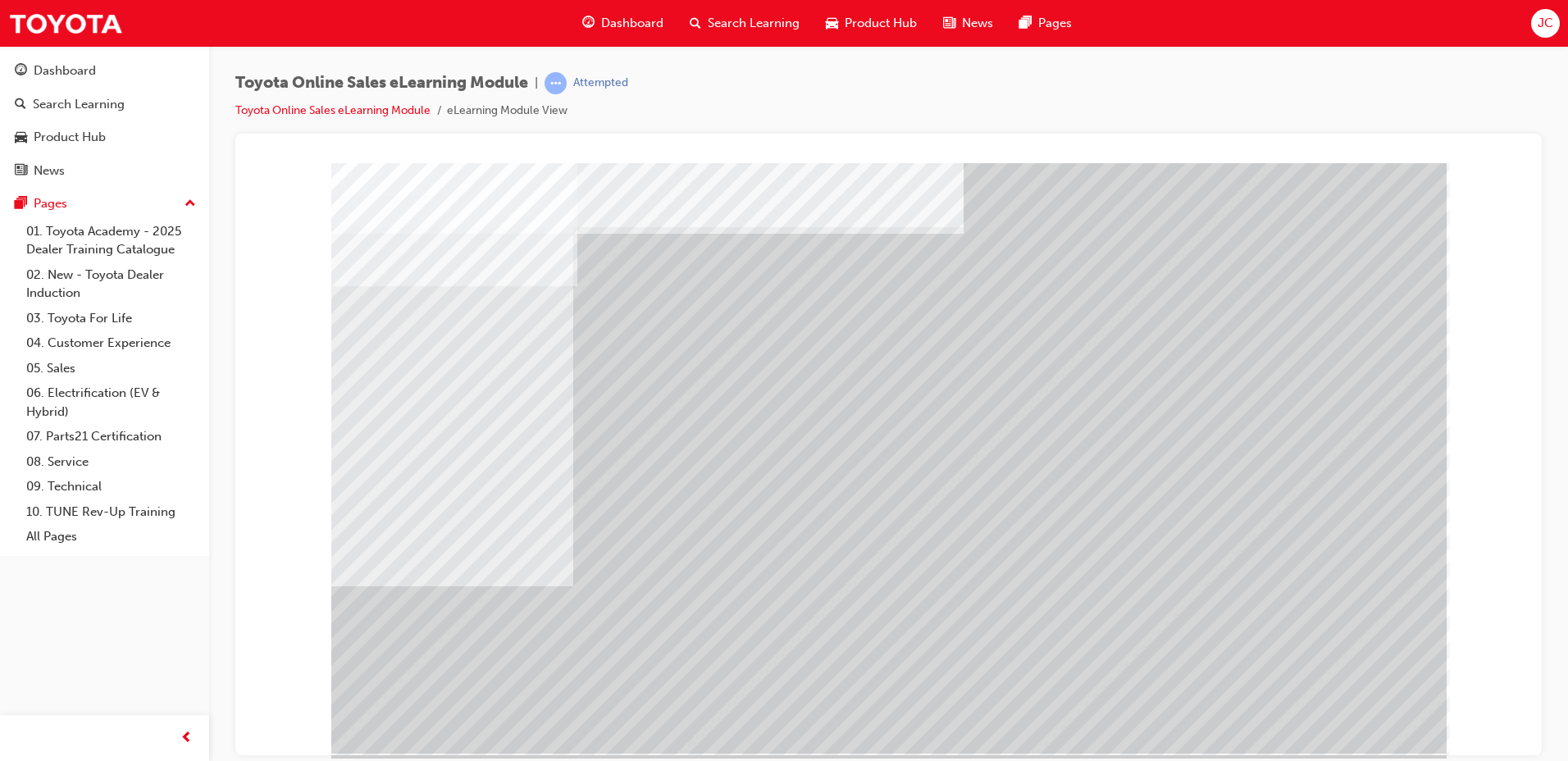click at bounding box center (383, 2627) 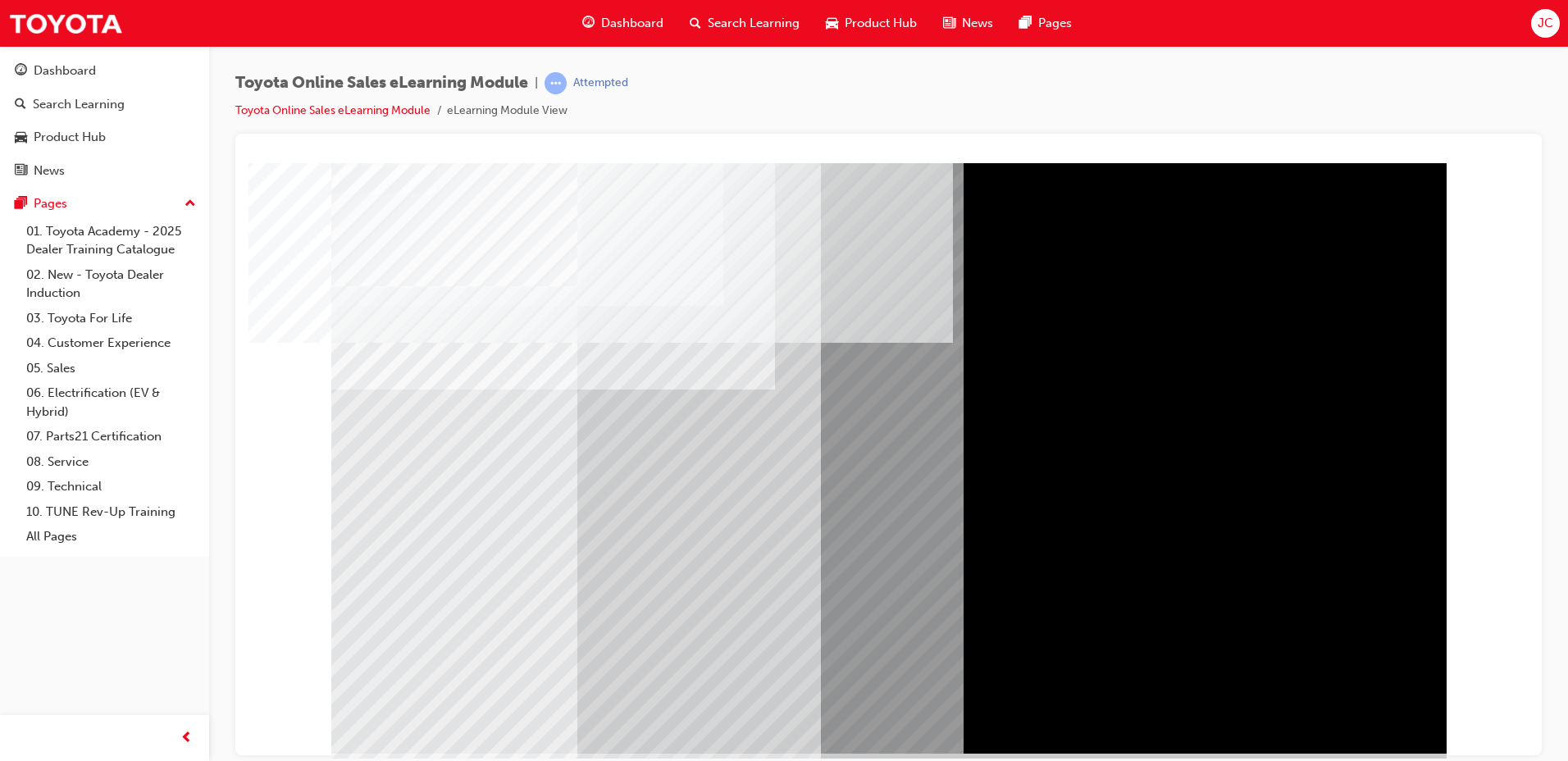 click at bounding box center [383, 3850] 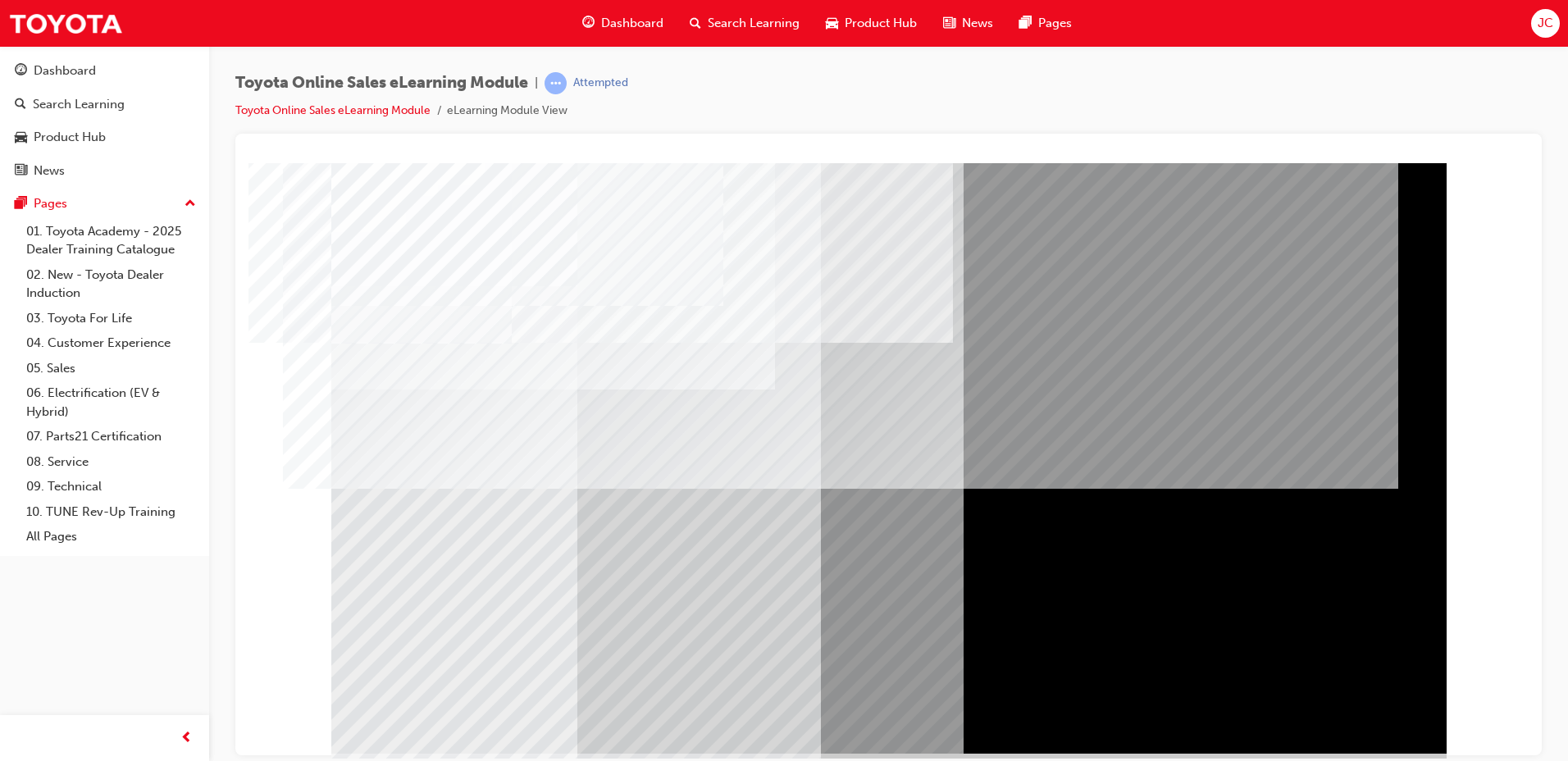 click at bounding box center (347, 4228) 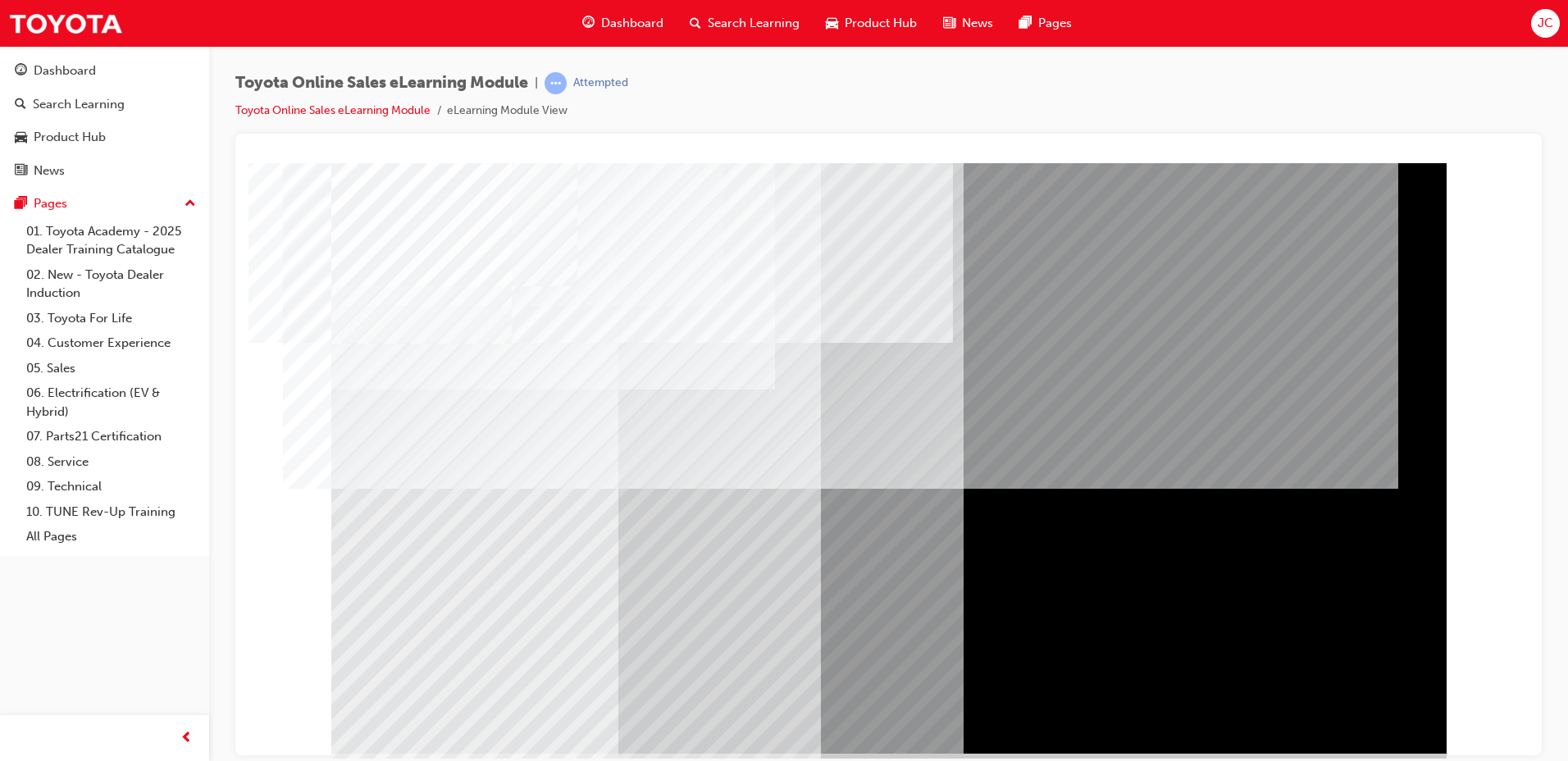 click at bounding box center (383, 4290) 